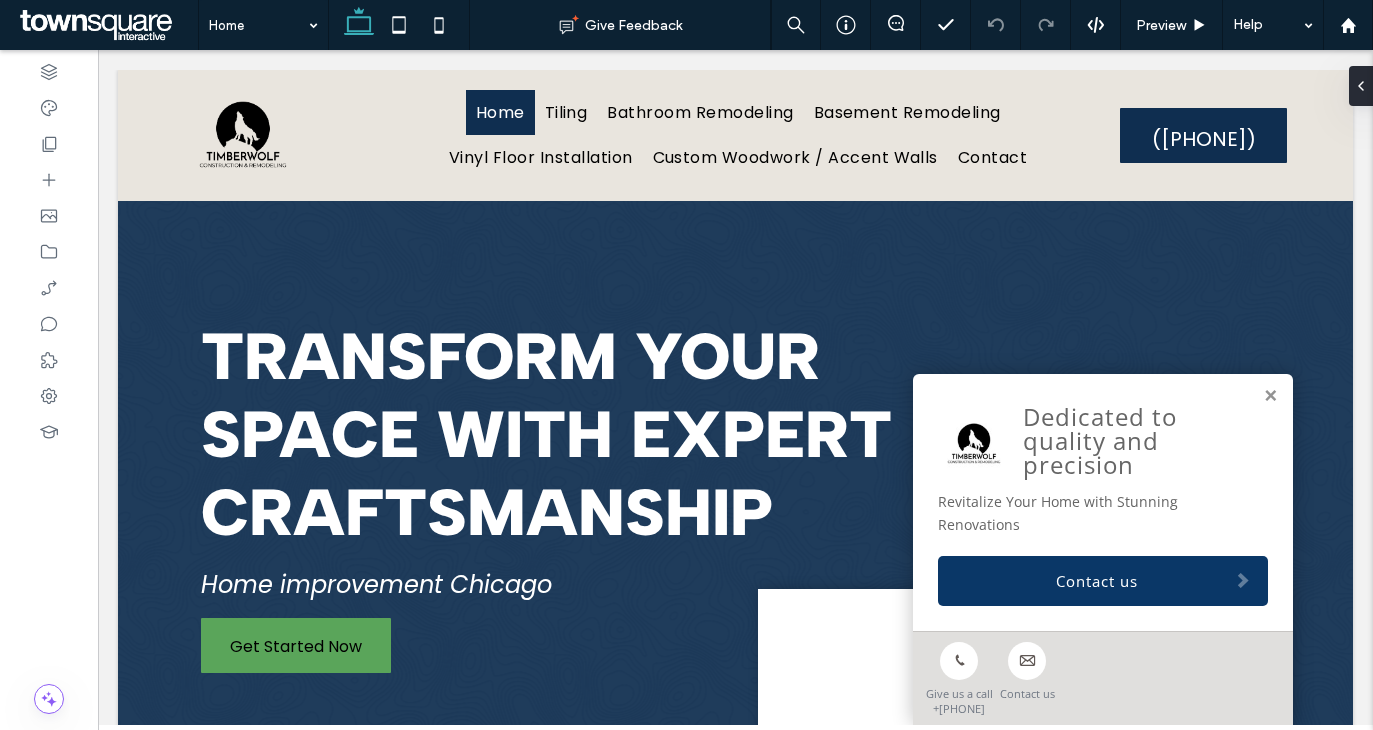 scroll, scrollTop: 0, scrollLeft: 0, axis: both 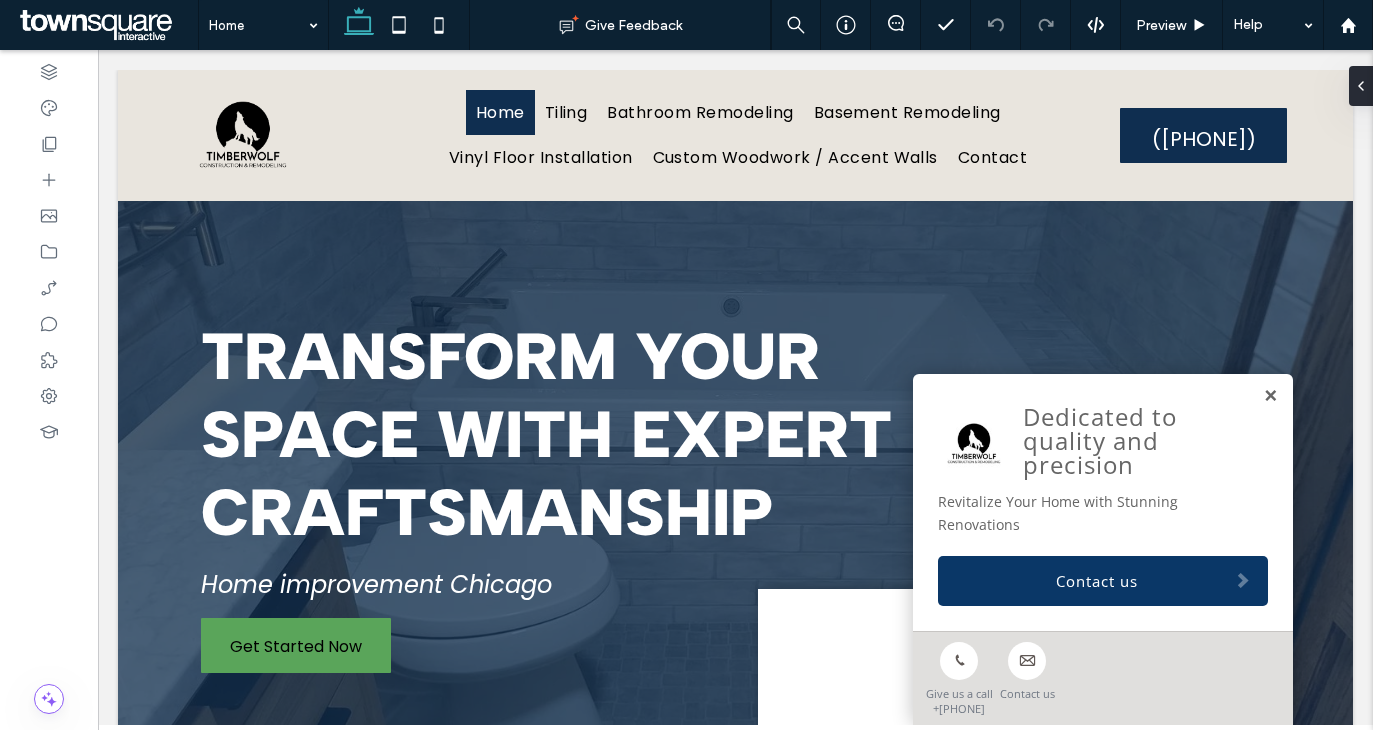 click at bounding box center (1270, 396) 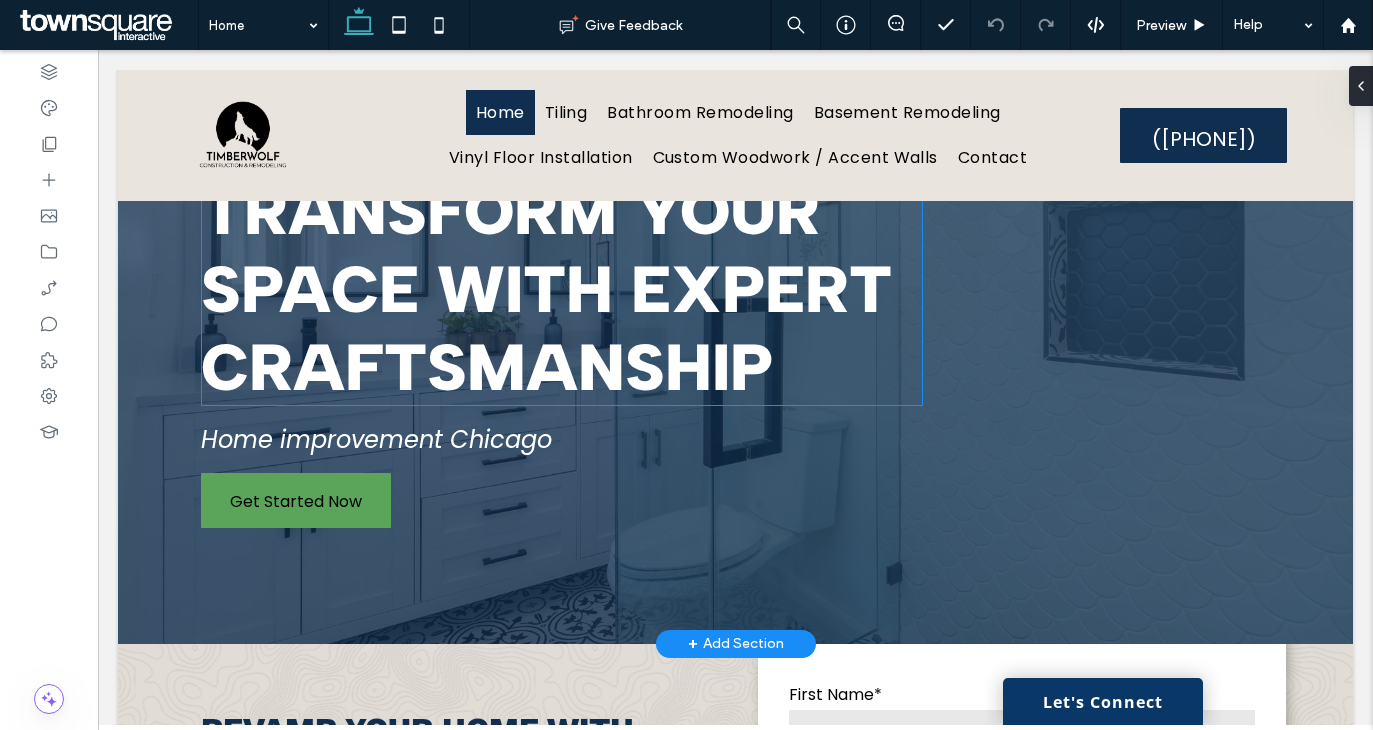 scroll, scrollTop: 0, scrollLeft: 0, axis: both 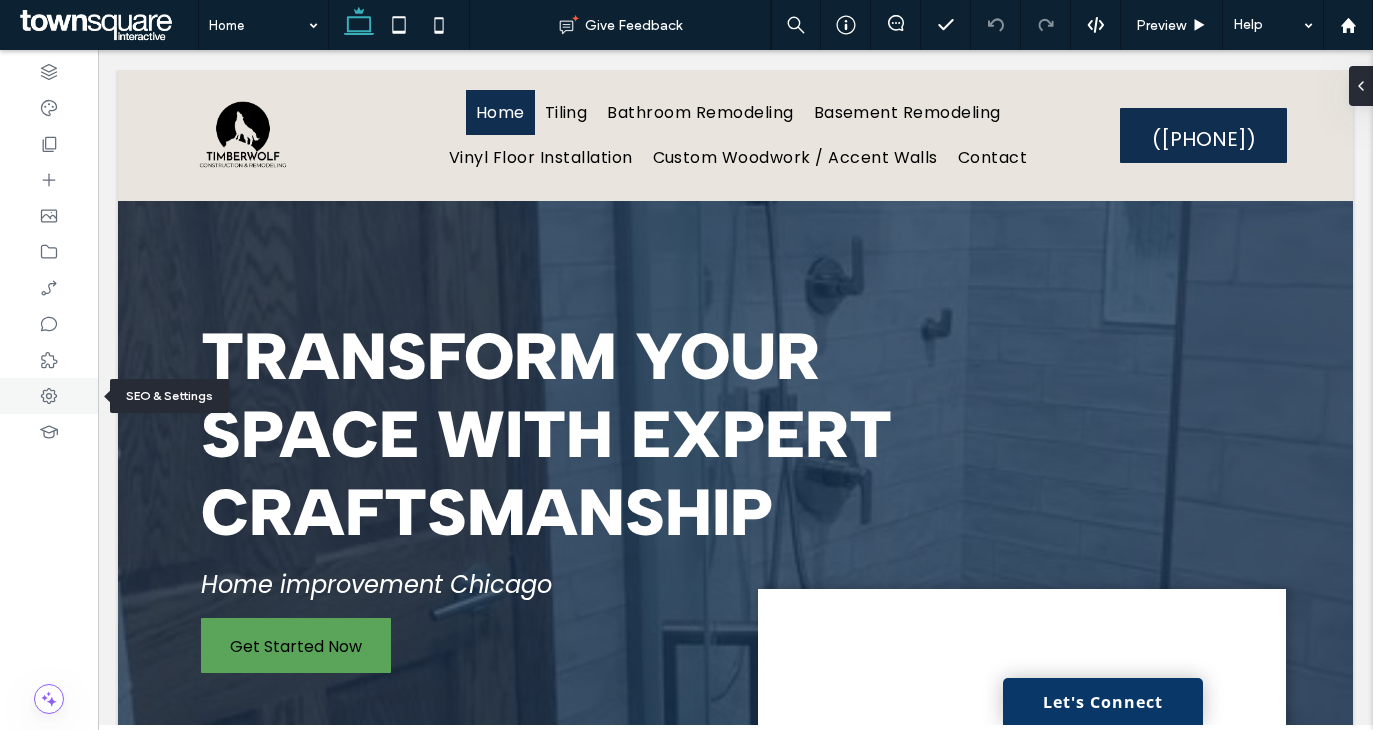 click at bounding box center [49, 396] 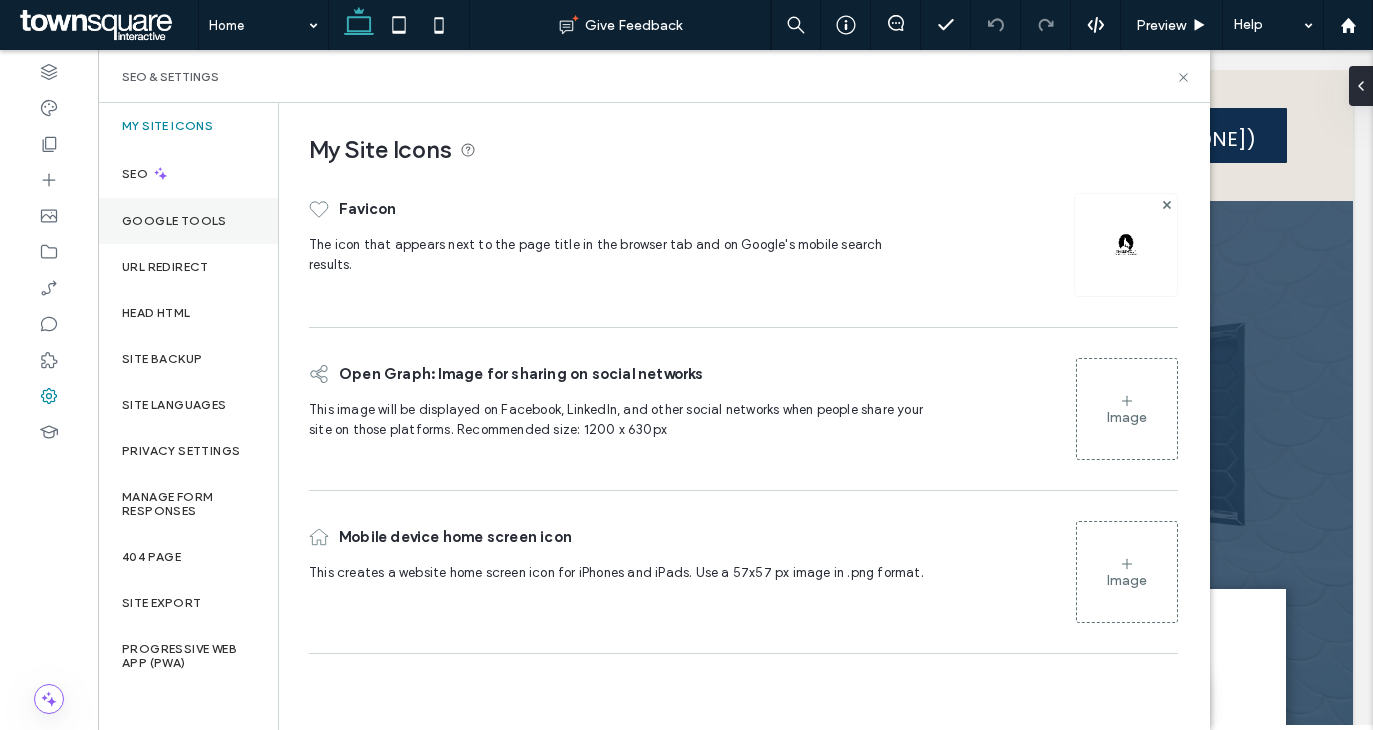 click on "Google Tools" at bounding box center (174, 221) 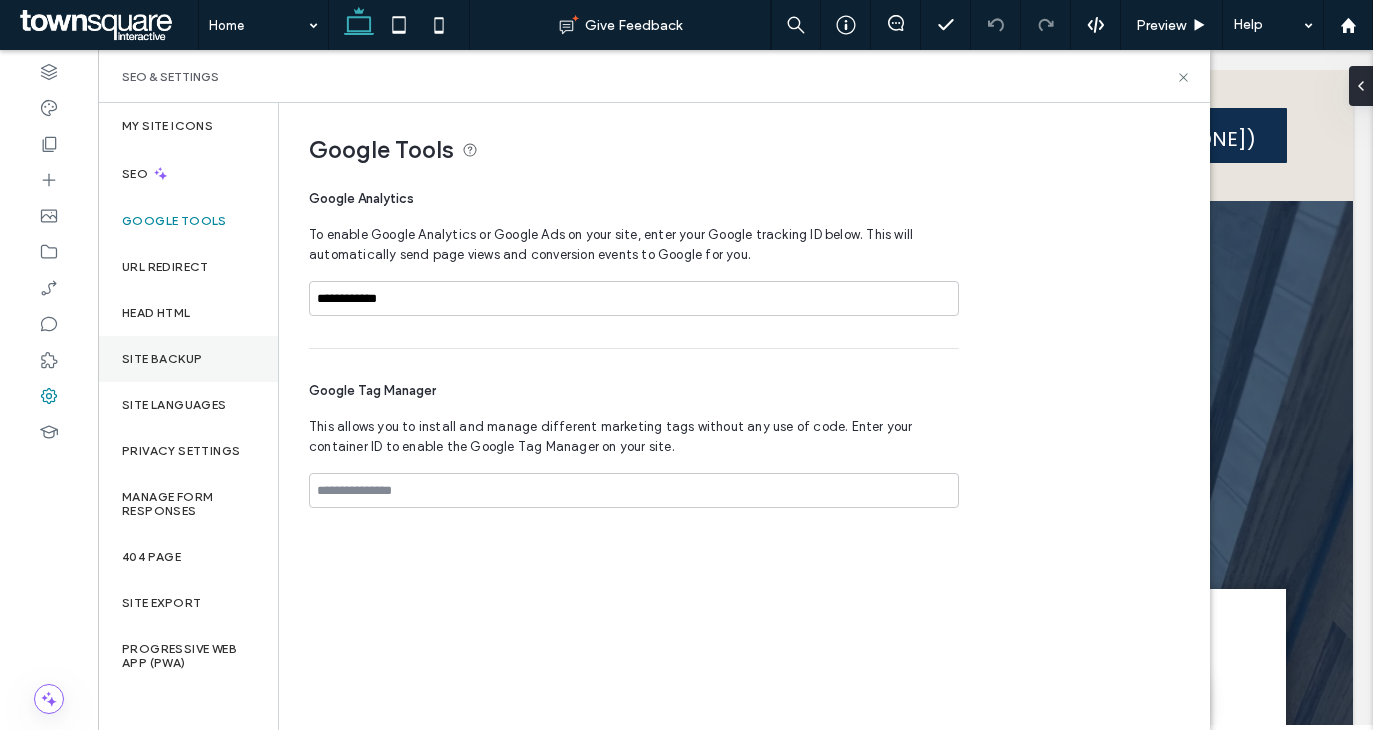click on "Site Backup" at bounding box center (188, 359) 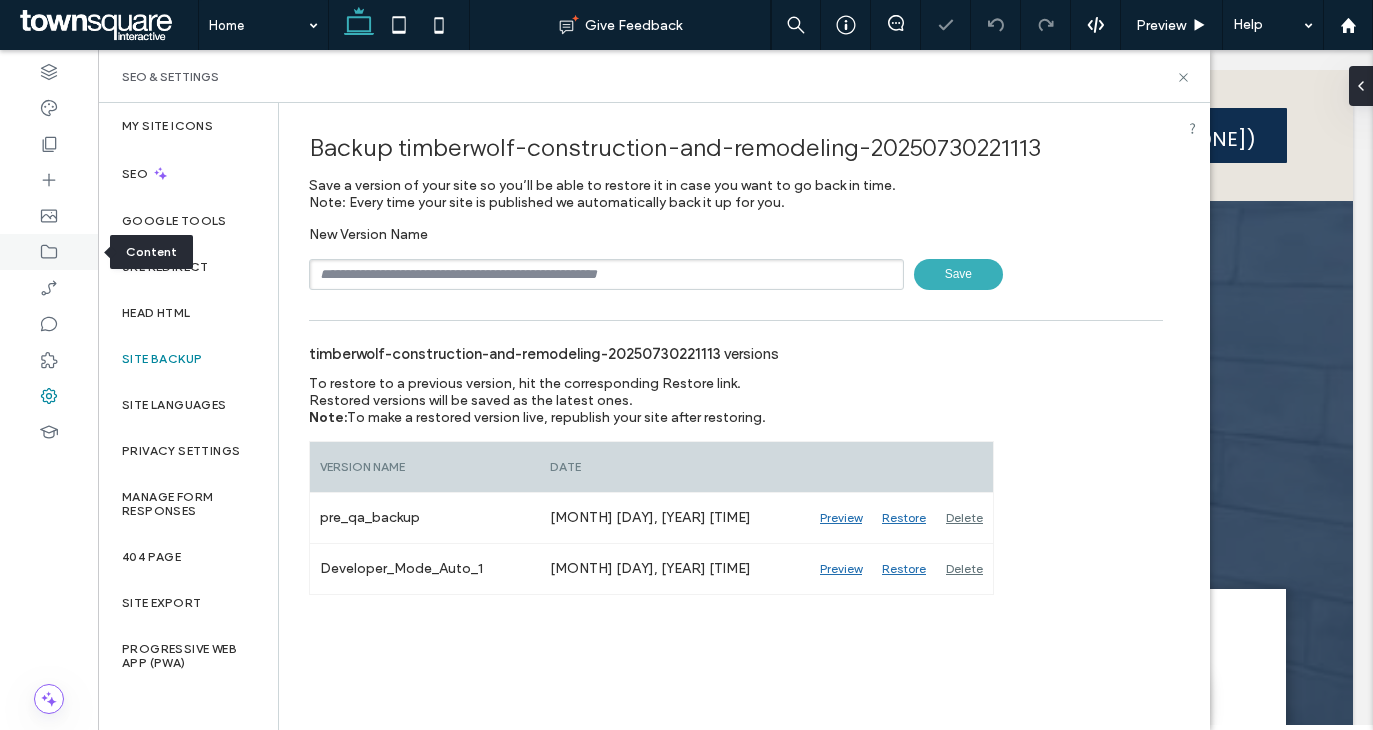 click at bounding box center [49, 252] 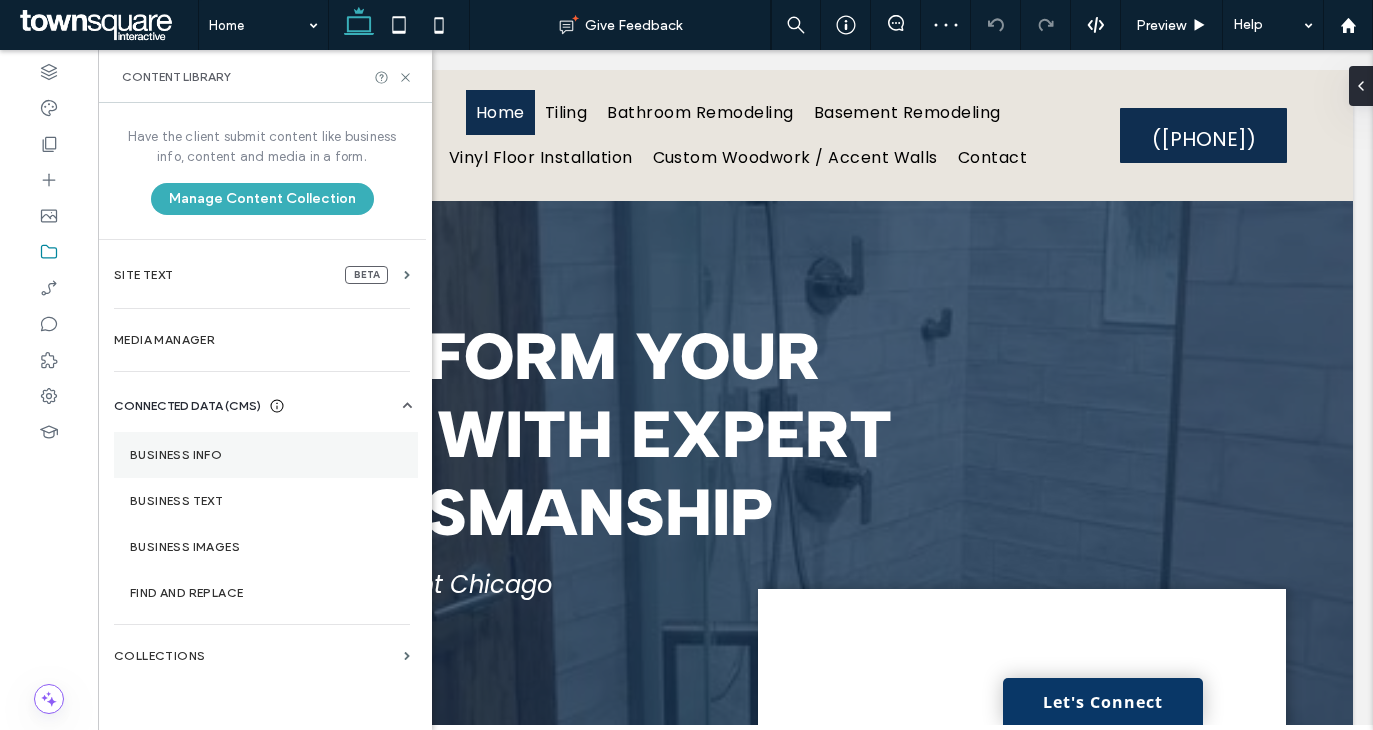 click on "Business Info" at bounding box center (266, 455) 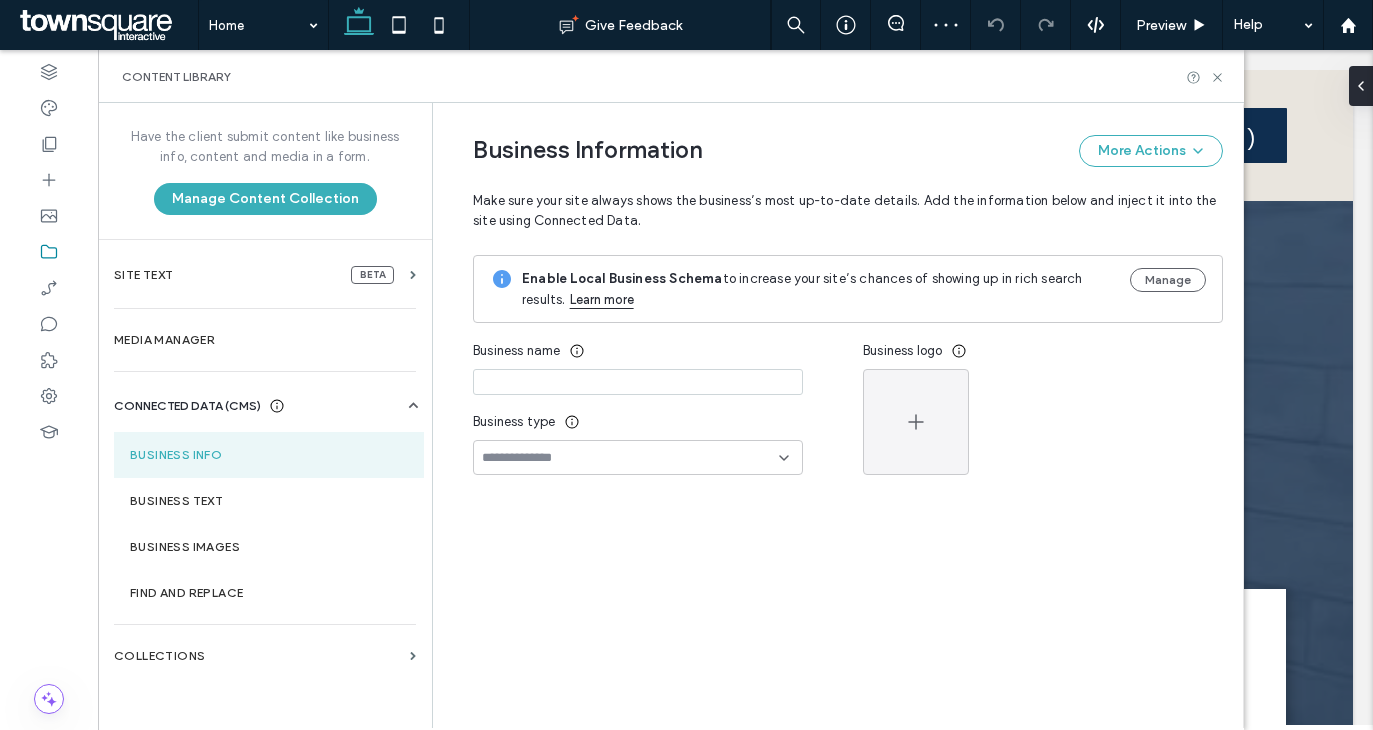 type on "**********" 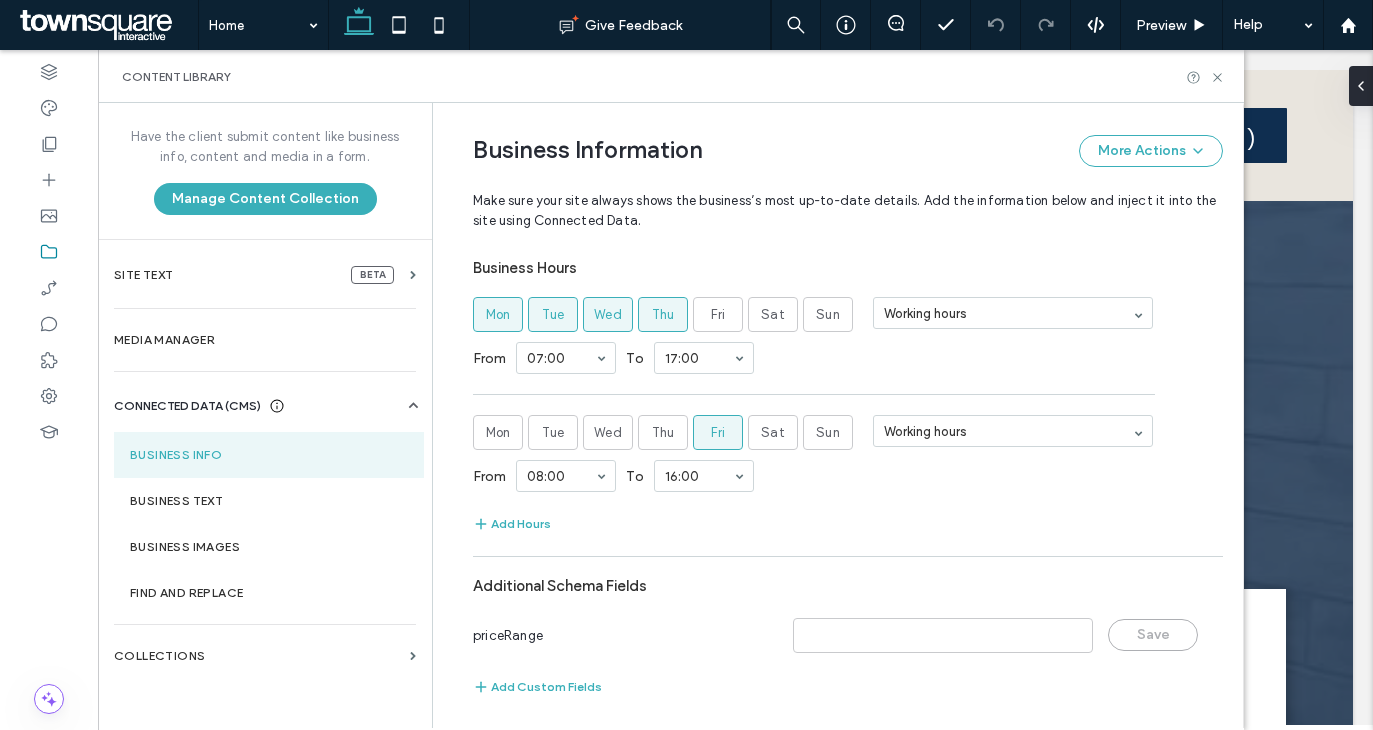 scroll, scrollTop: 1055, scrollLeft: 0, axis: vertical 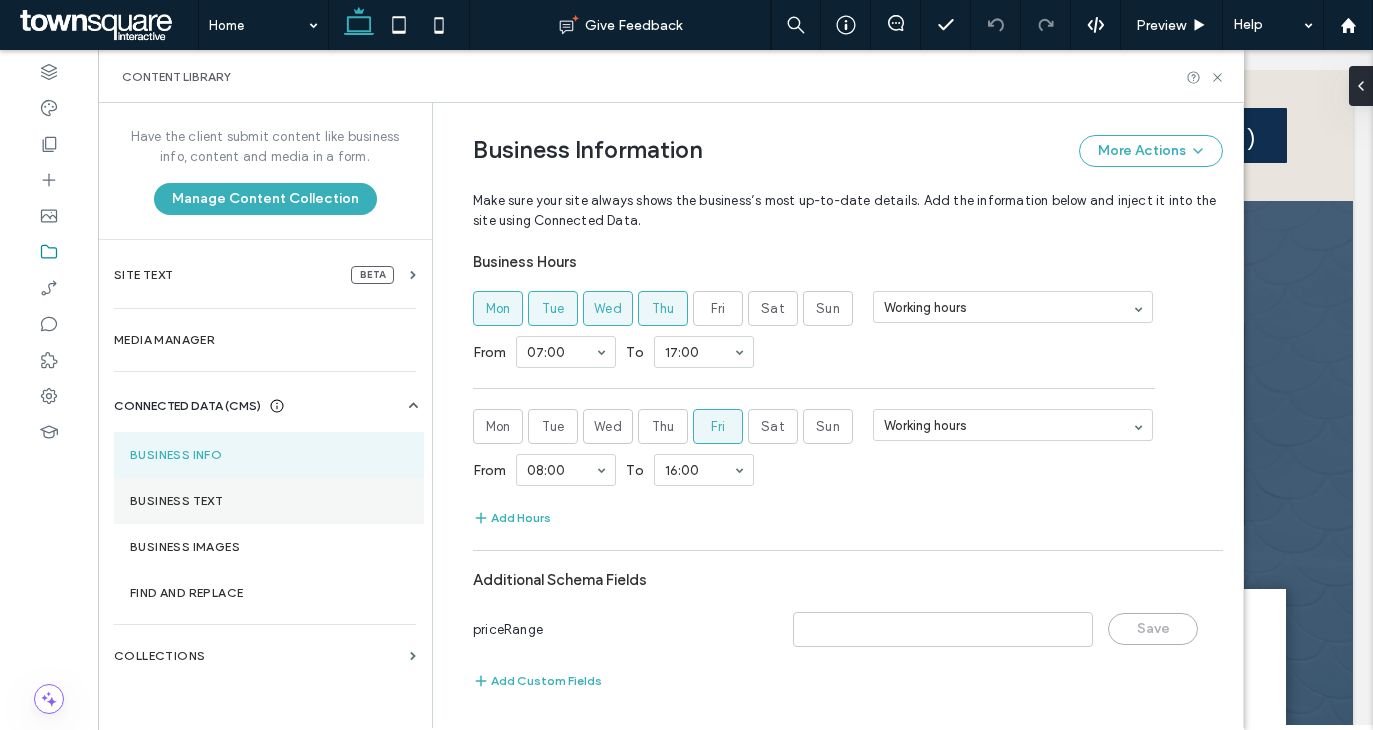 click on "Business Text" at bounding box center (269, 501) 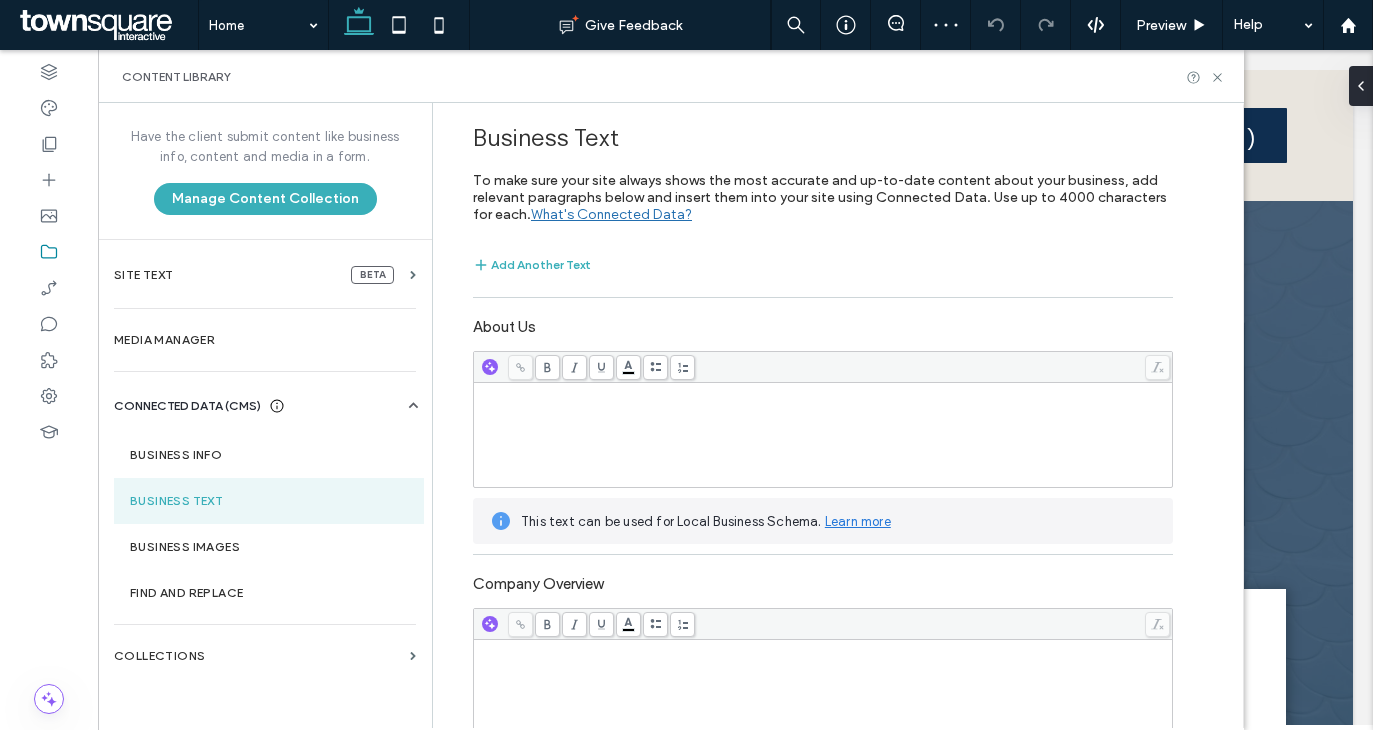 scroll, scrollTop: 0, scrollLeft: 0, axis: both 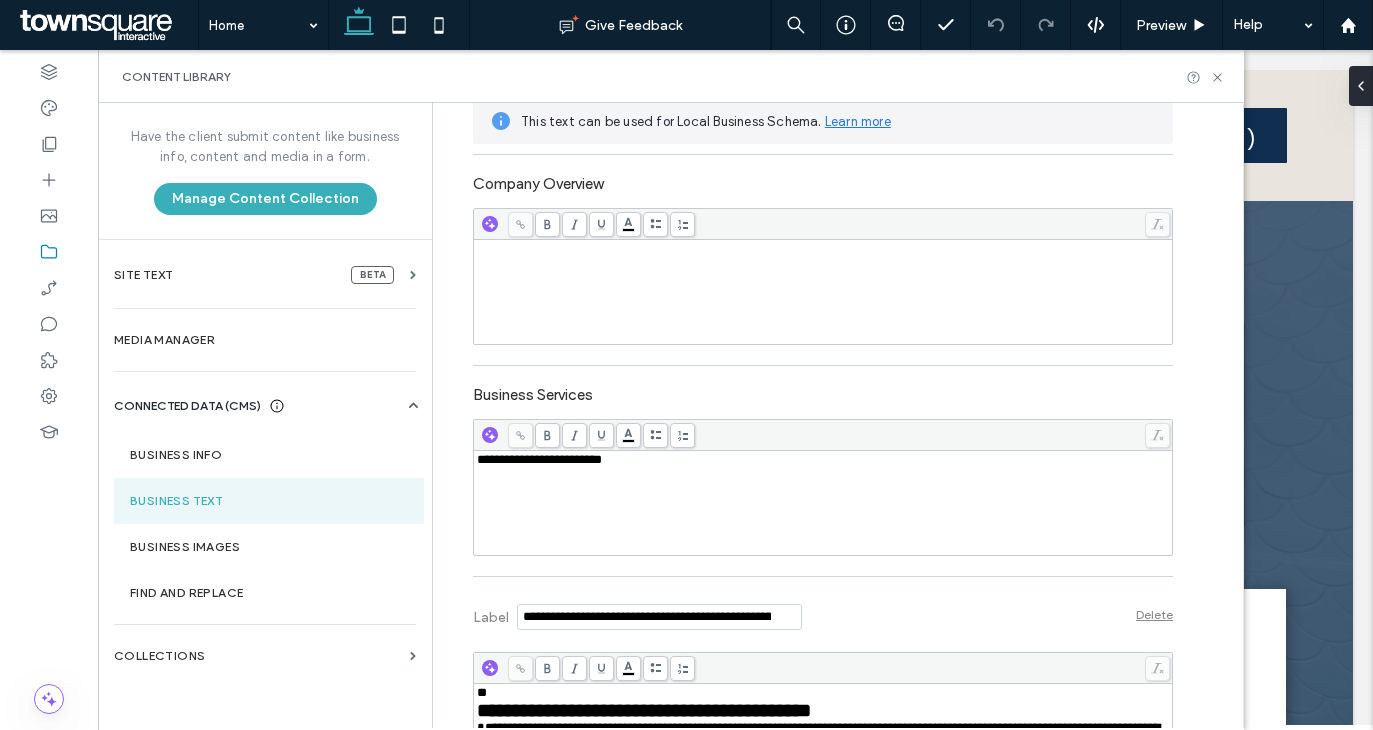 click on "**********" at bounding box center (823, 503) 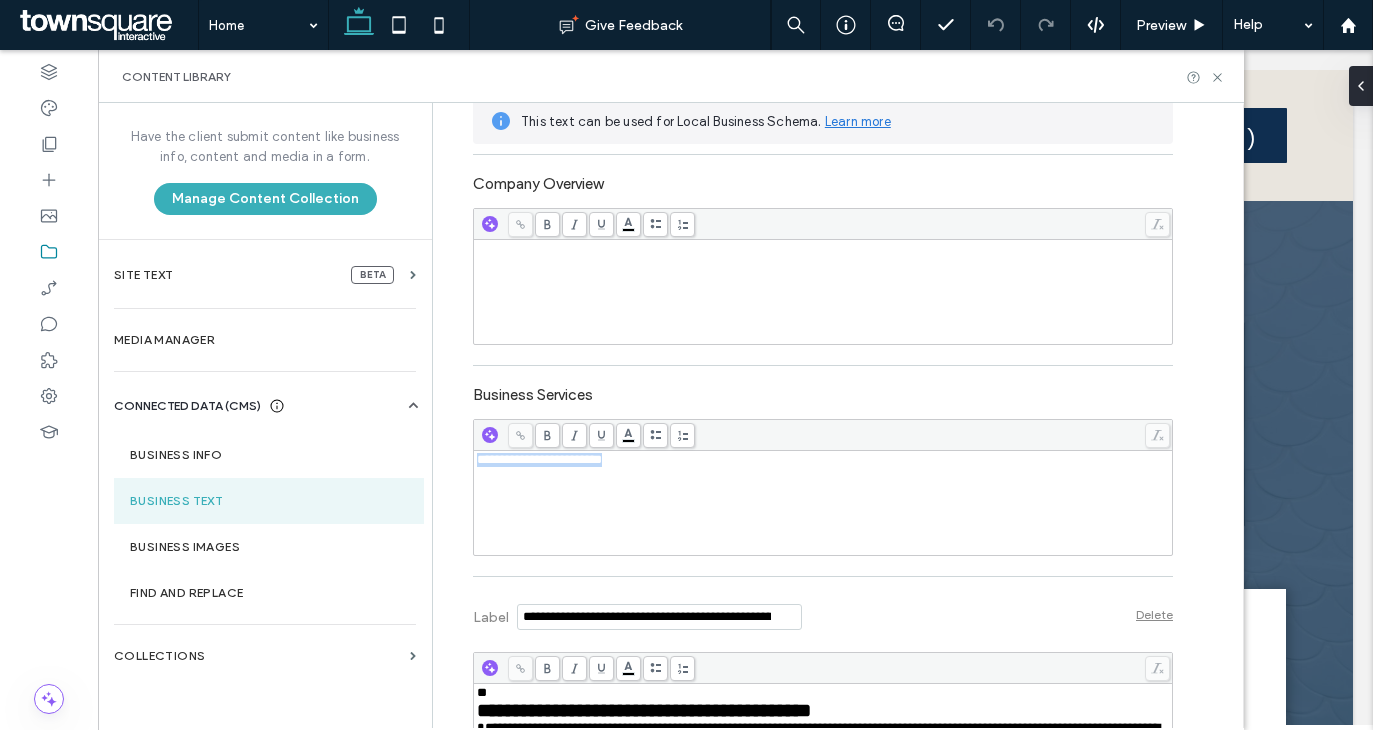 click on "**********" at bounding box center (823, 503) 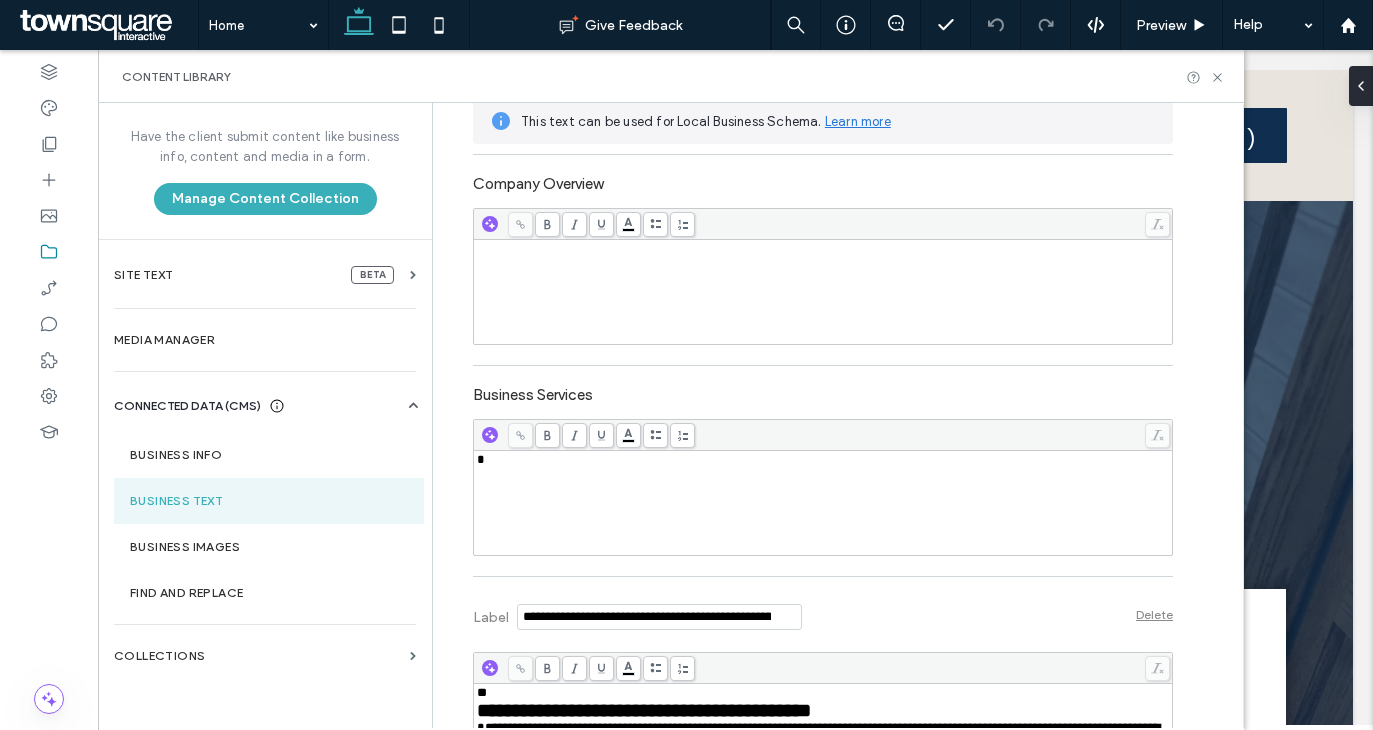 type 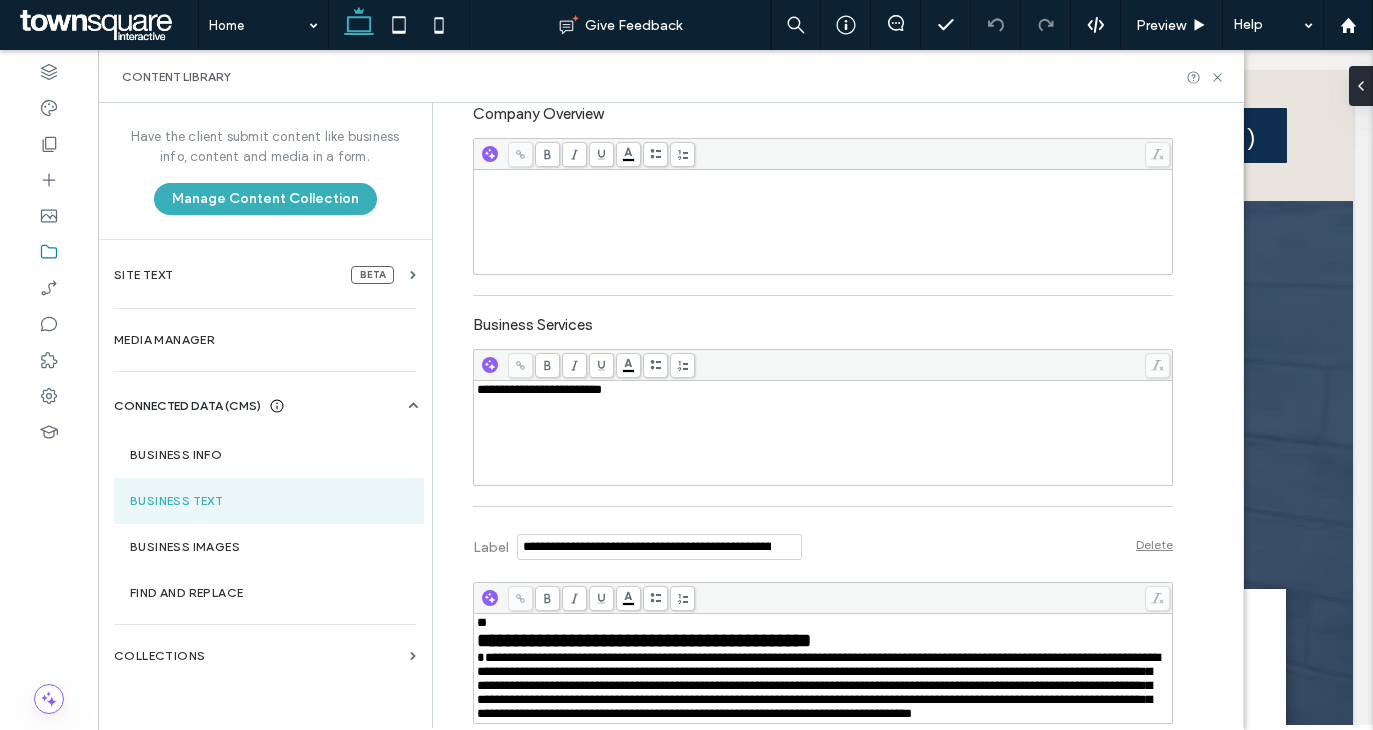 scroll, scrollTop: 471, scrollLeft: 0, axis: vertical 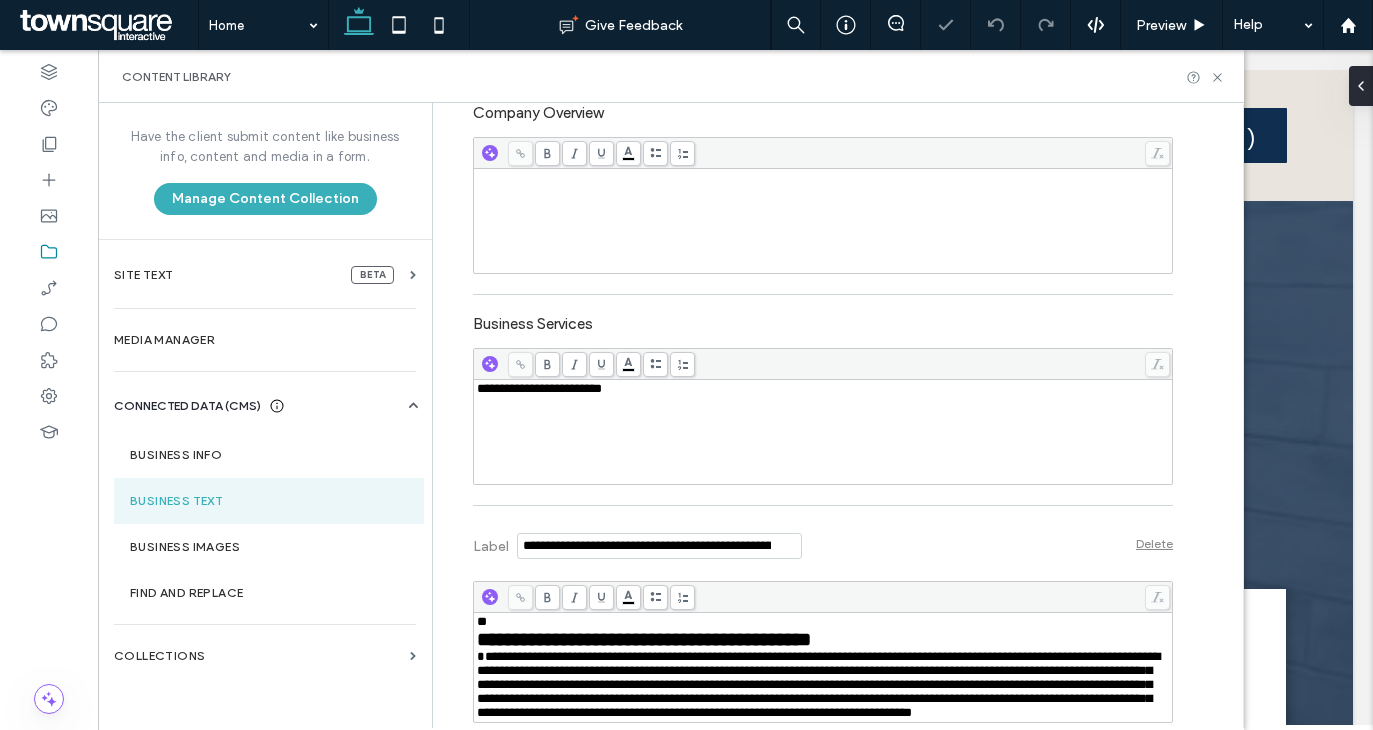 click on "**********" at bounding box center [808, 1569] 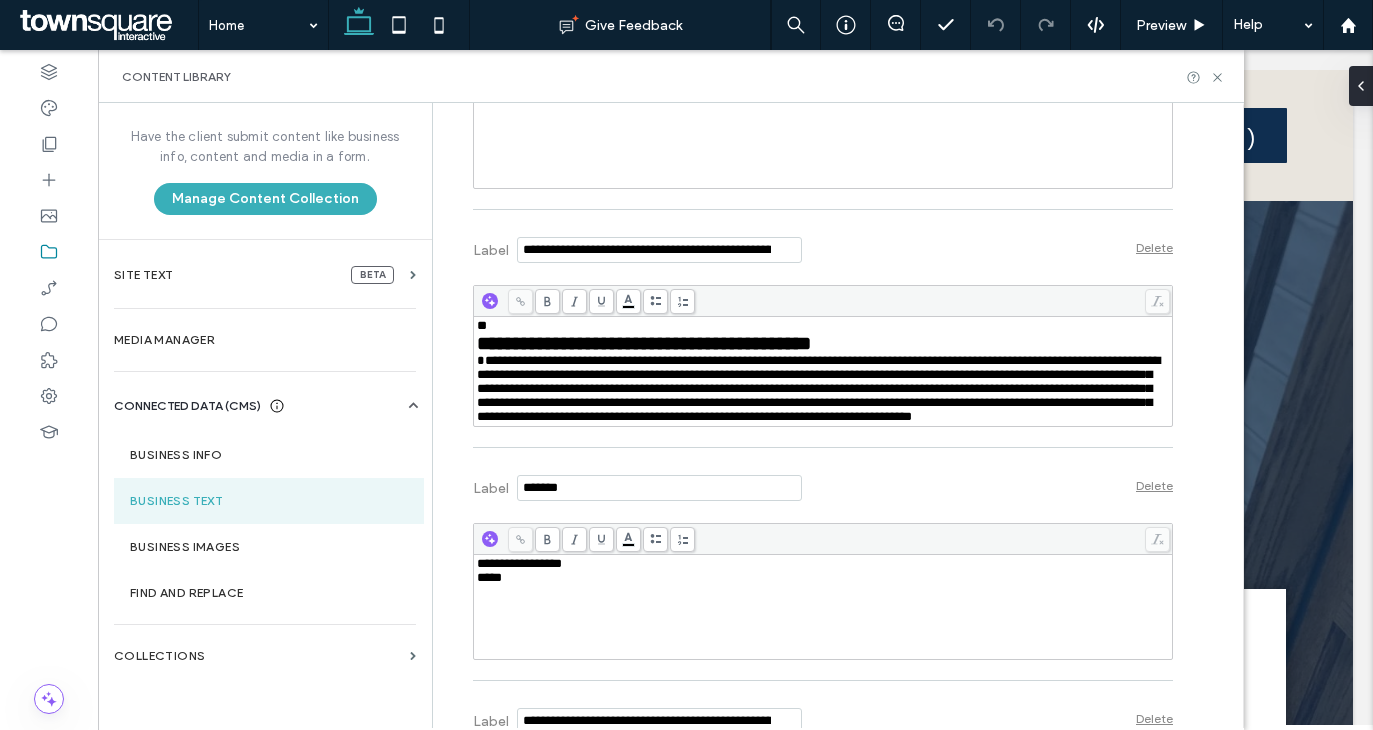 scroll, scrollTop: 768, scrollLeft: 0, axis: vertical 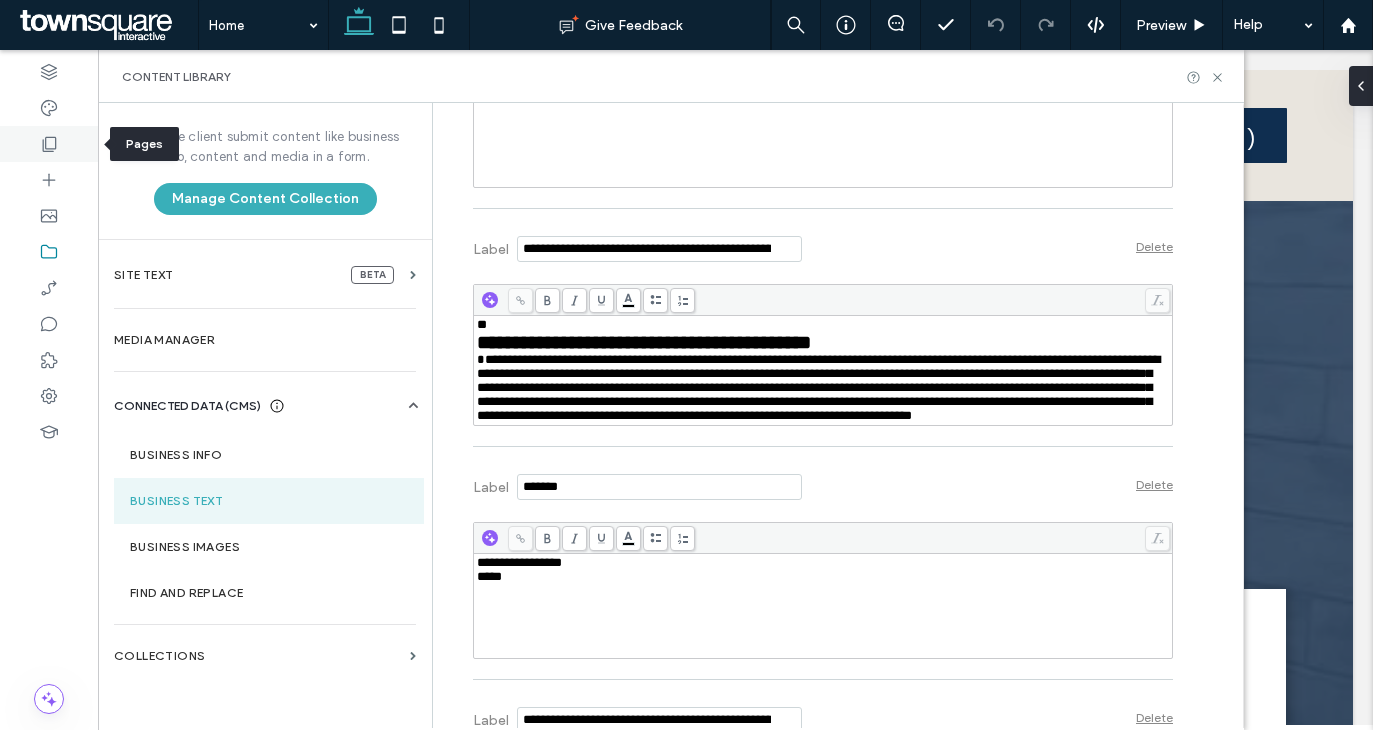 click at bounding box center [49, 144] 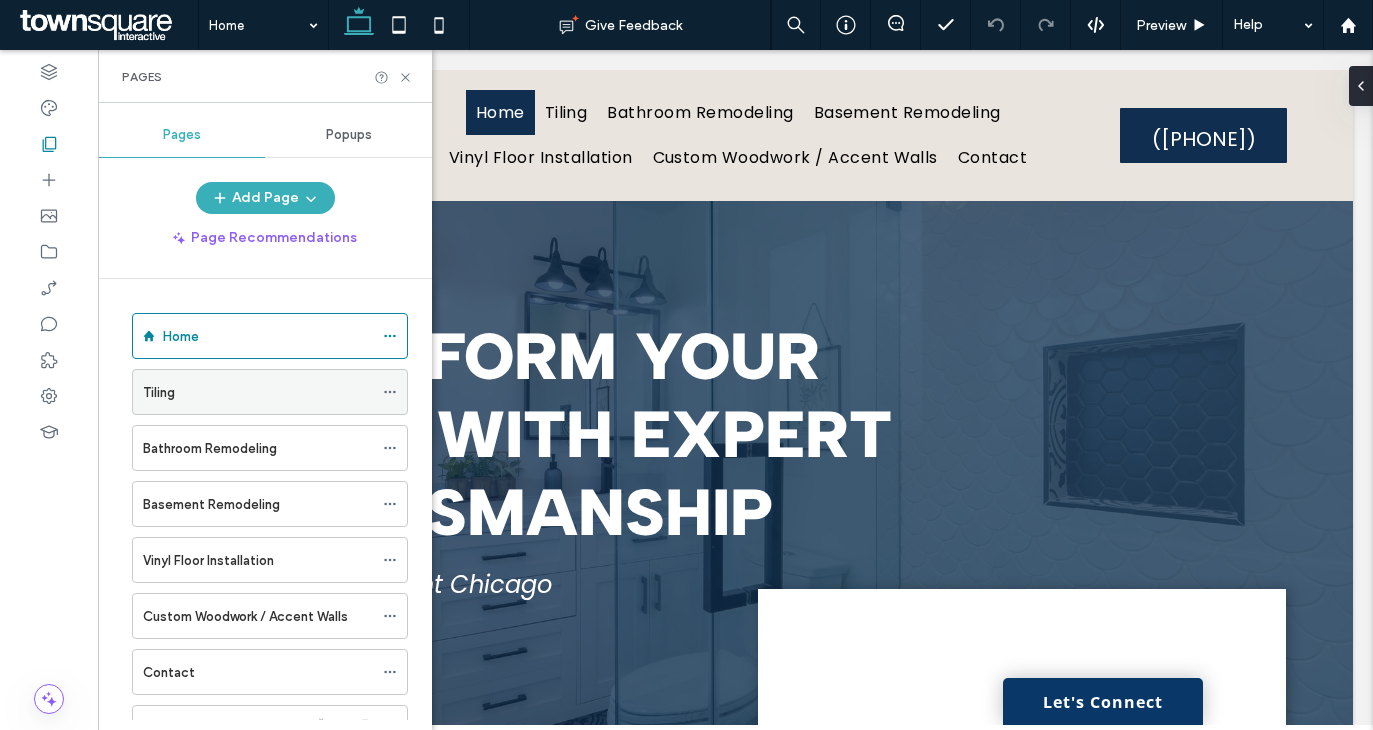 click 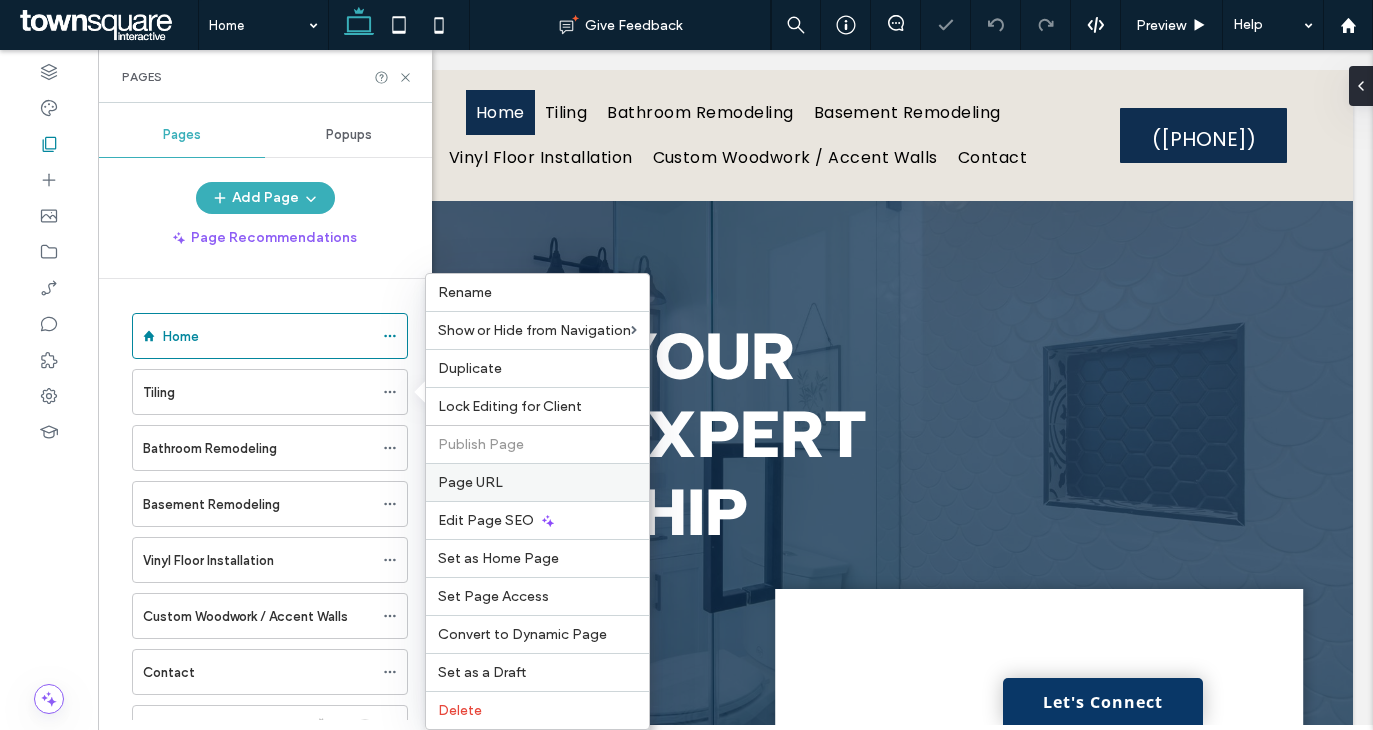 scroll, scrollTop: 0, scrollLeft: 0, axis: both 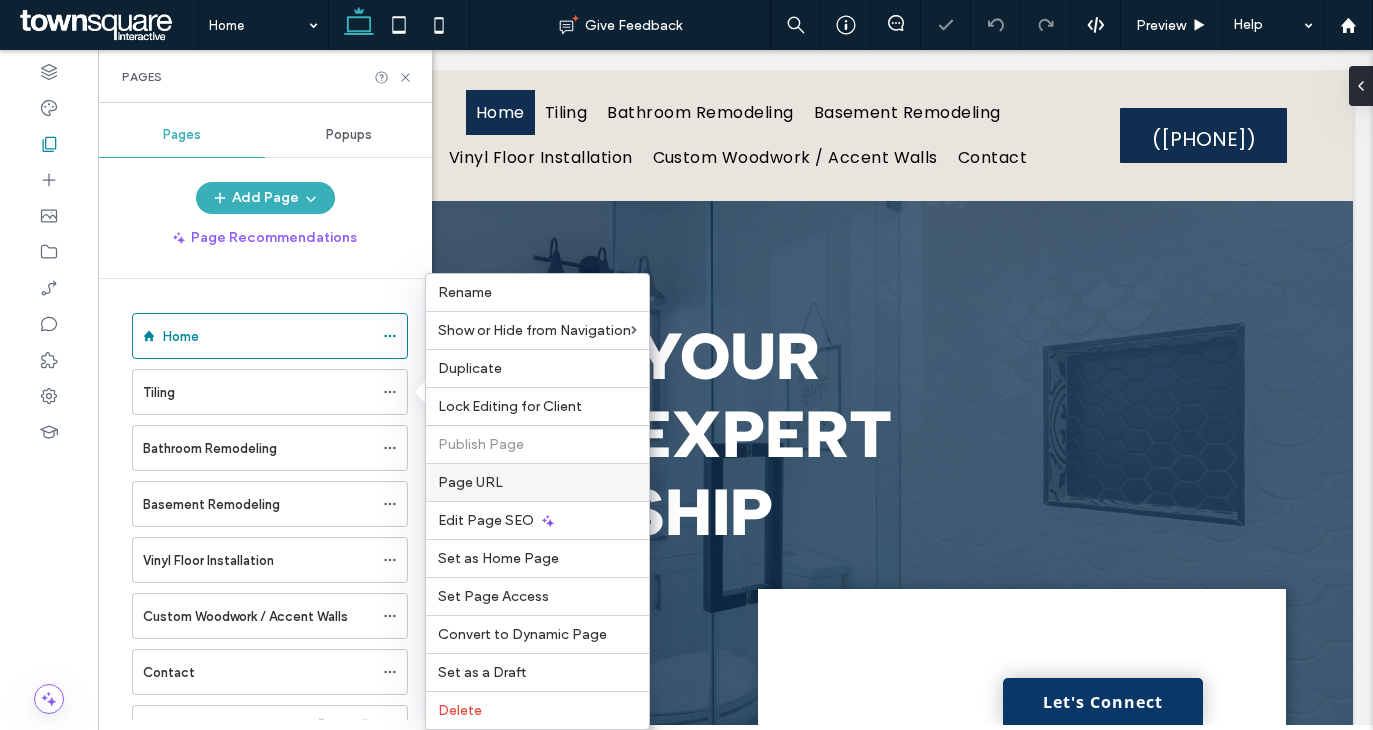 click on "Page URL" at bounding box center [470, 482] 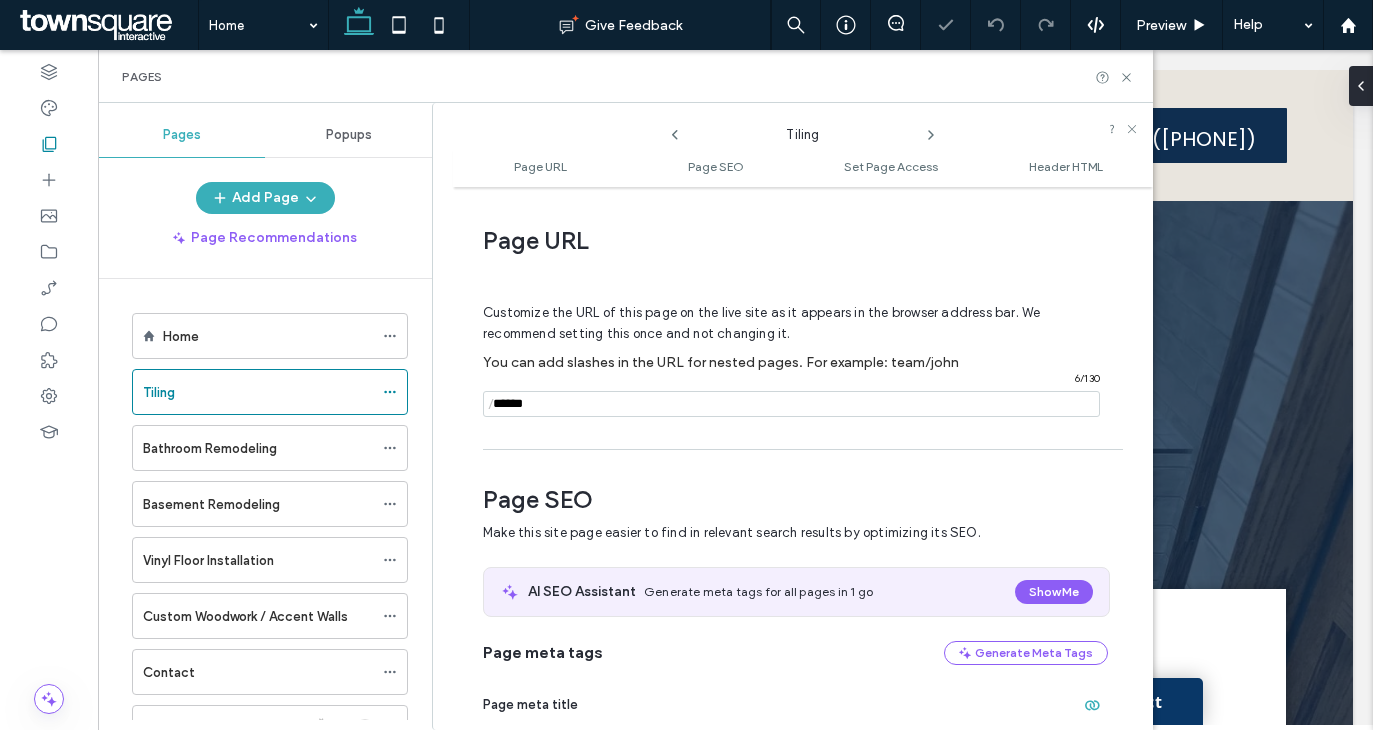 scroll, scrollTop: 10, scrollLeft: 0, axis: vertical 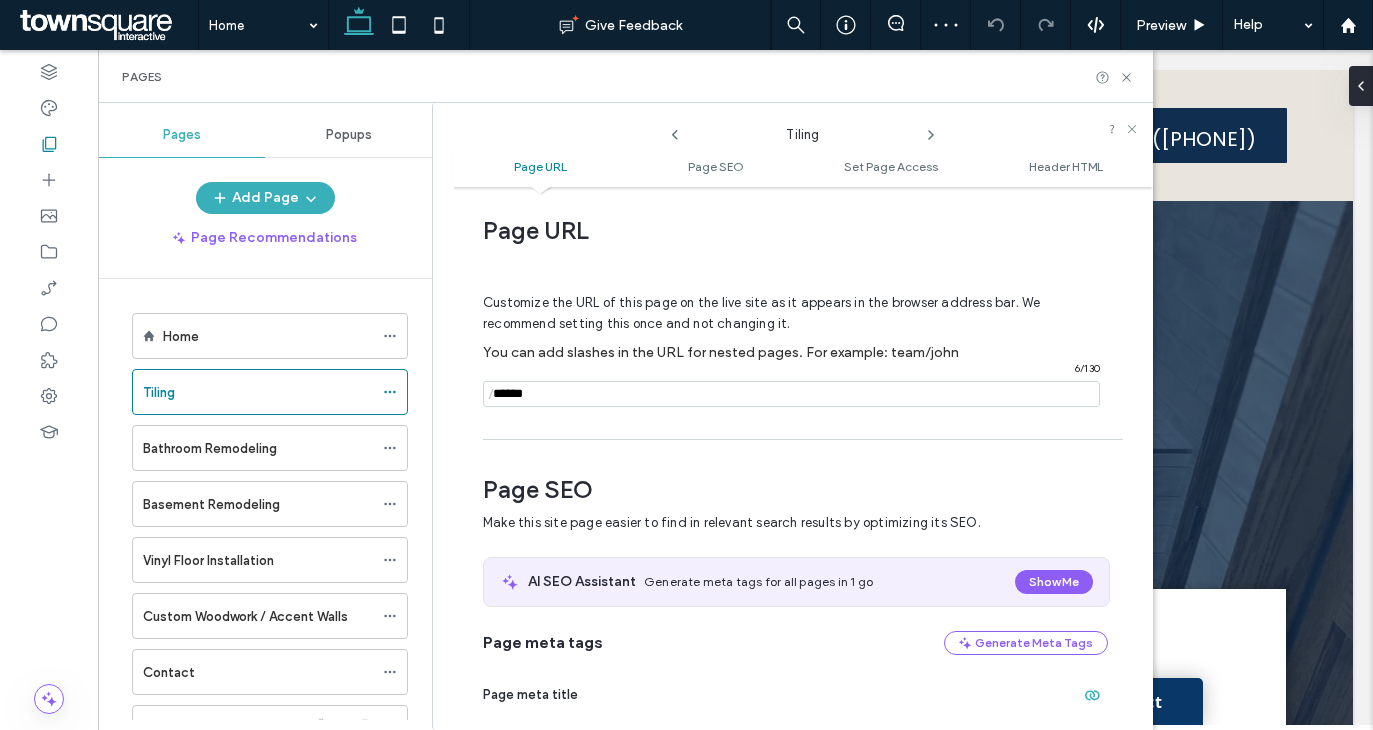 click 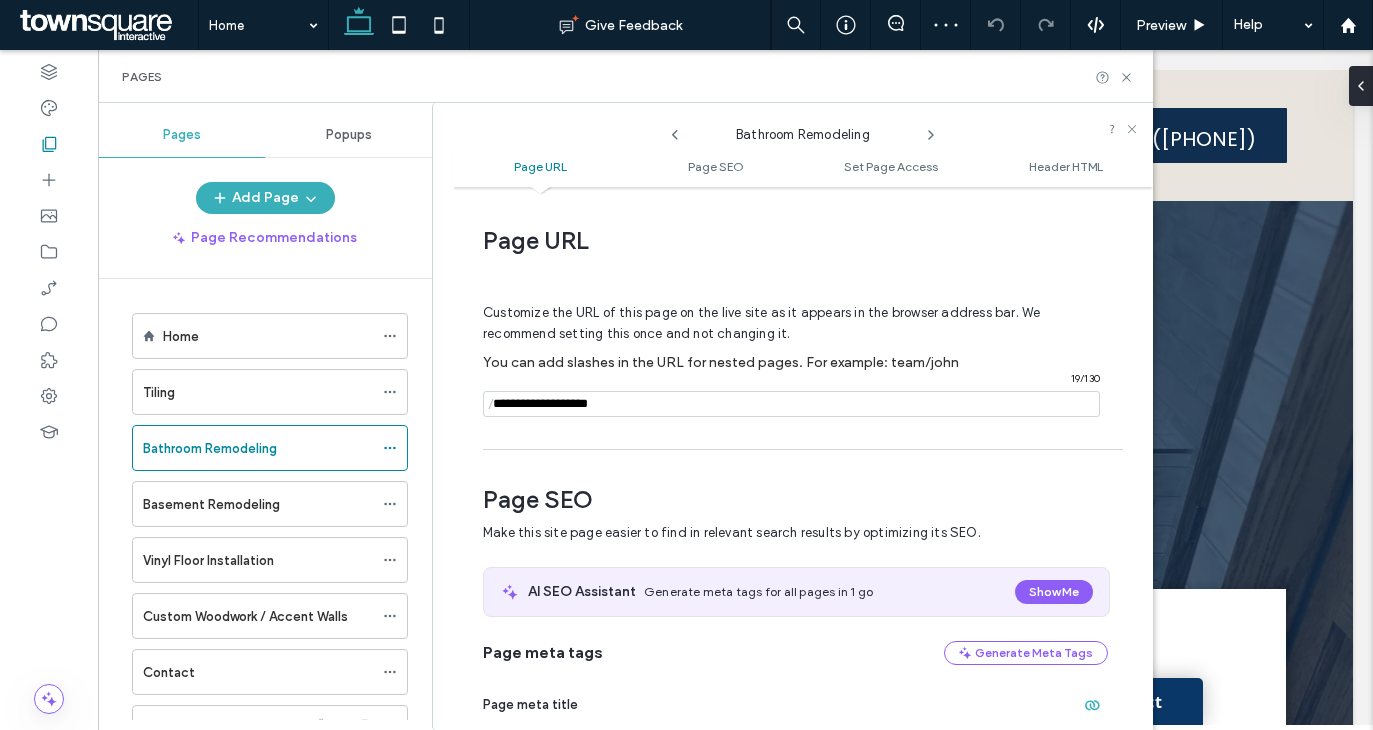 scroll, scrollTop: 10, scrollLeft: 0, axis: vertical 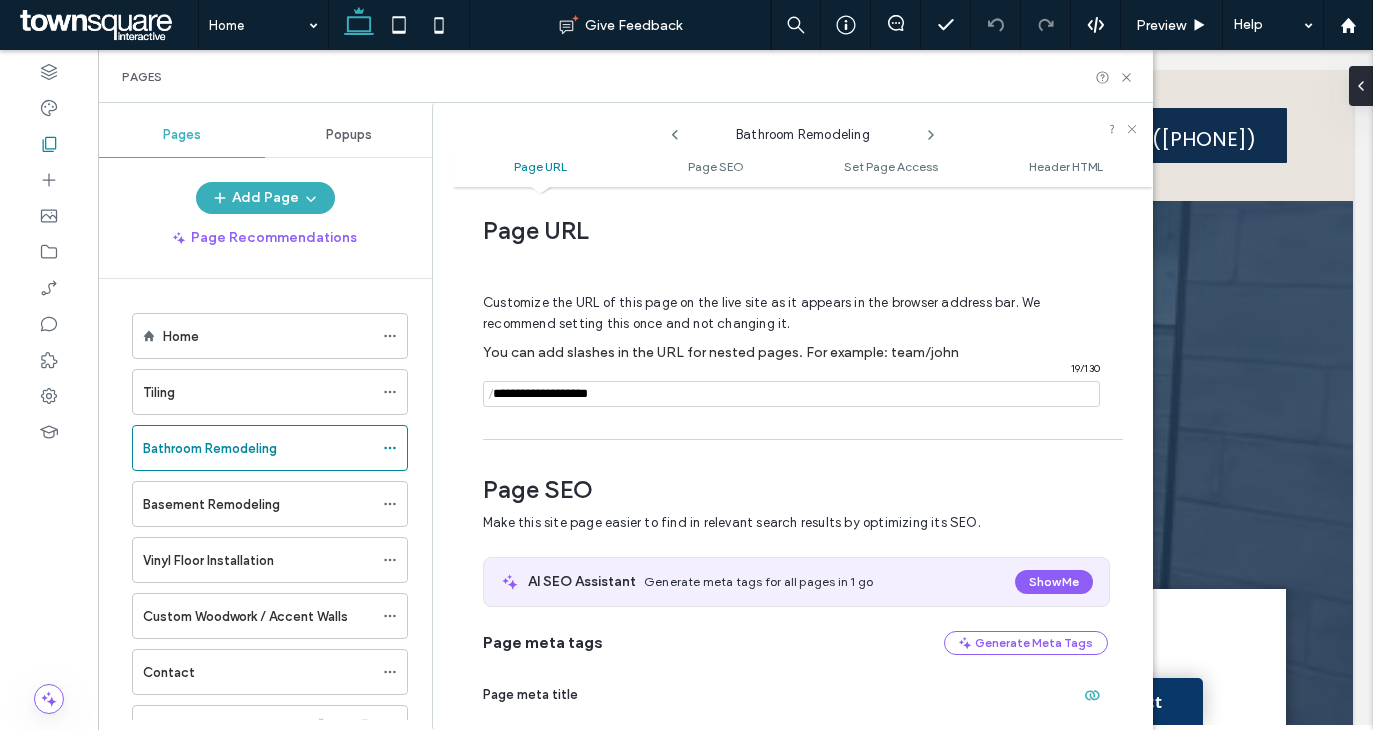 click 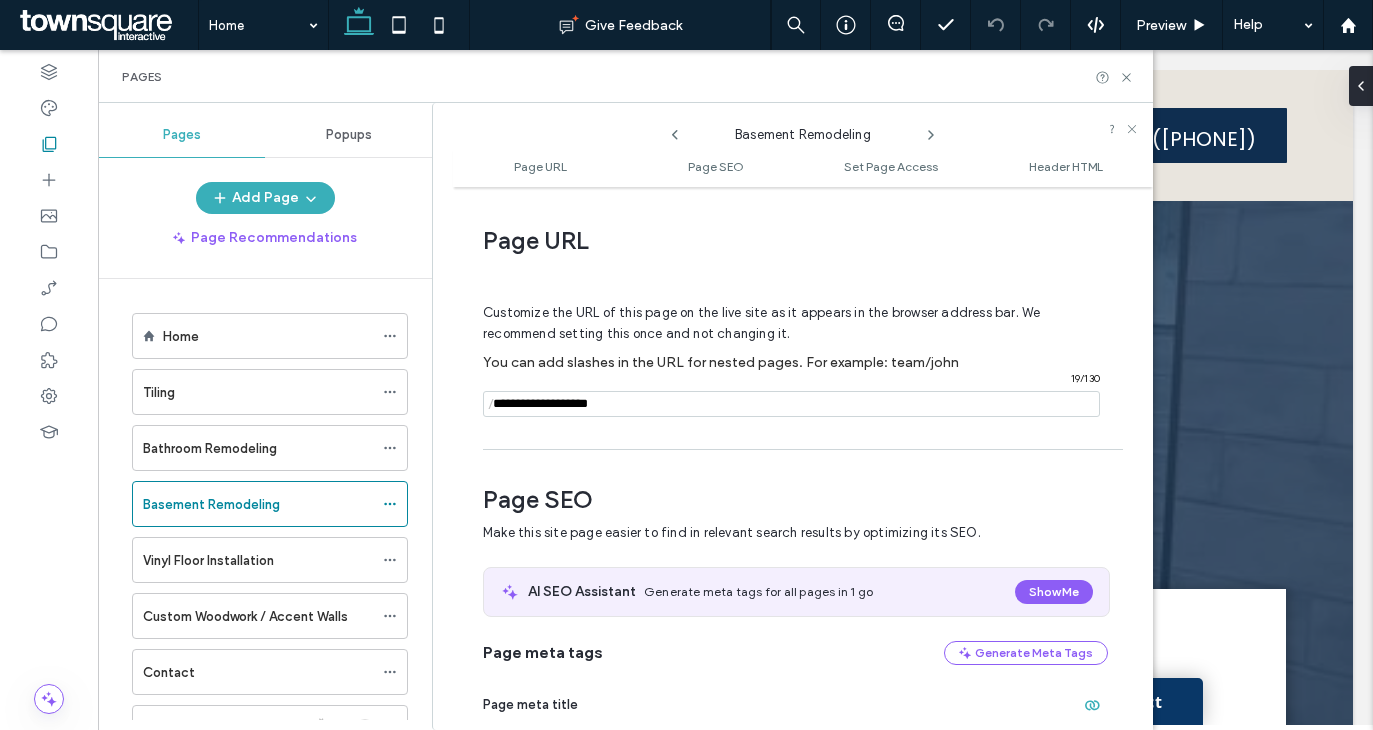 scroll, scrollTop: 10, scrollLeft: 0, axis: vertical 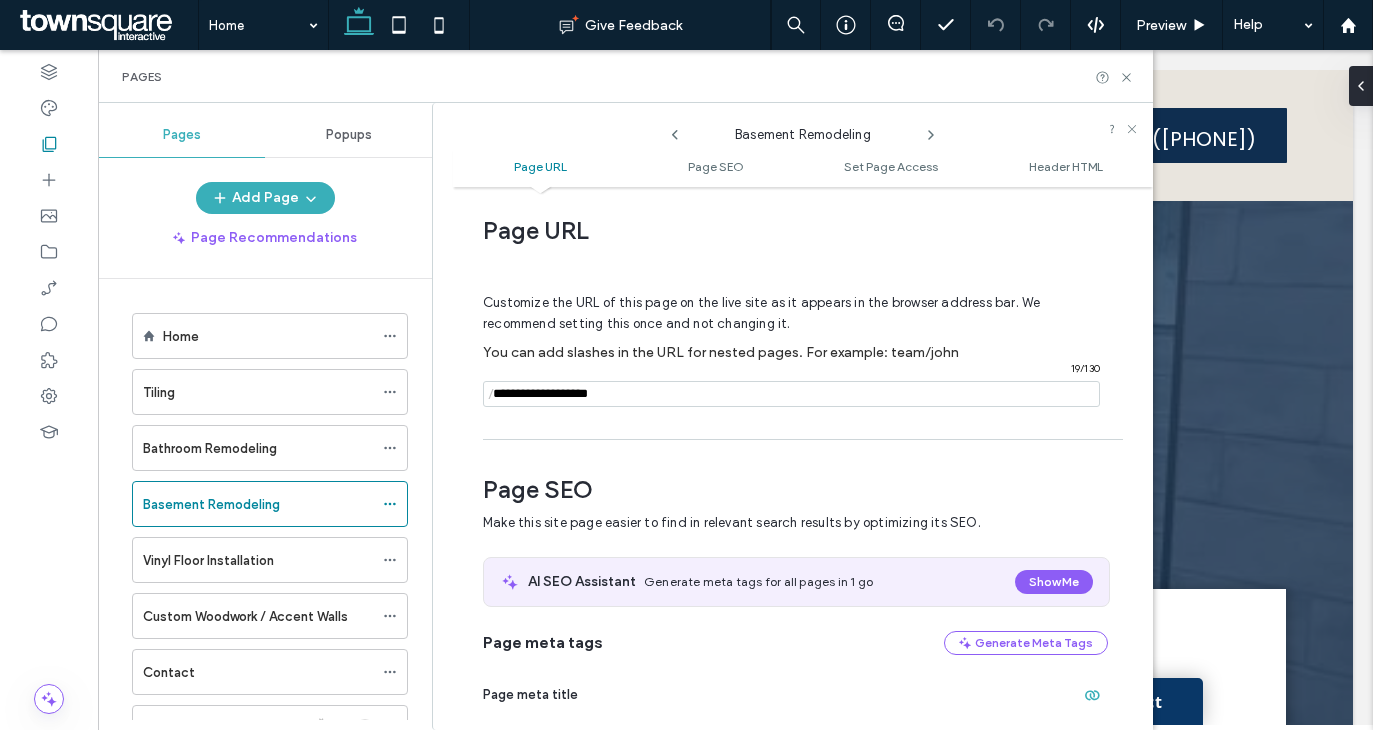 click 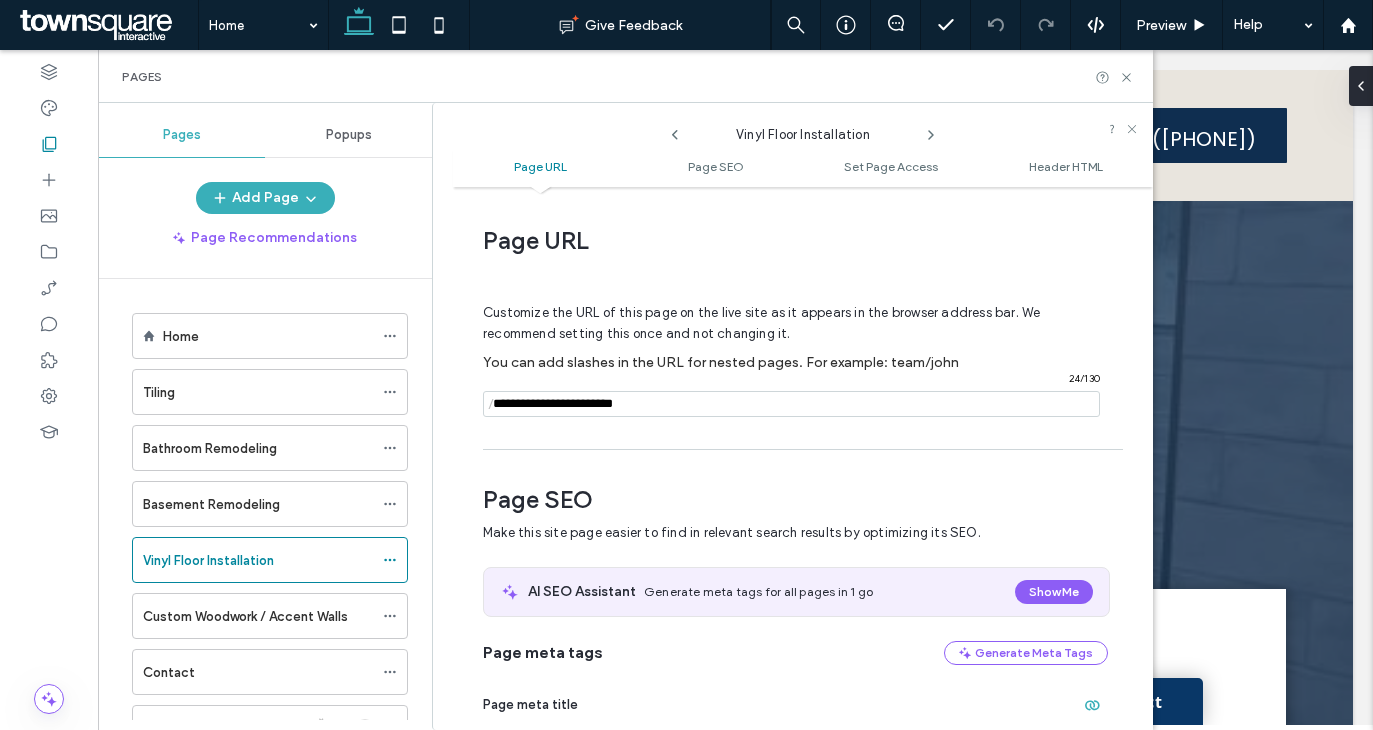 scroll, scrollTop: 10, scrollLeft: 0, axis: vertical 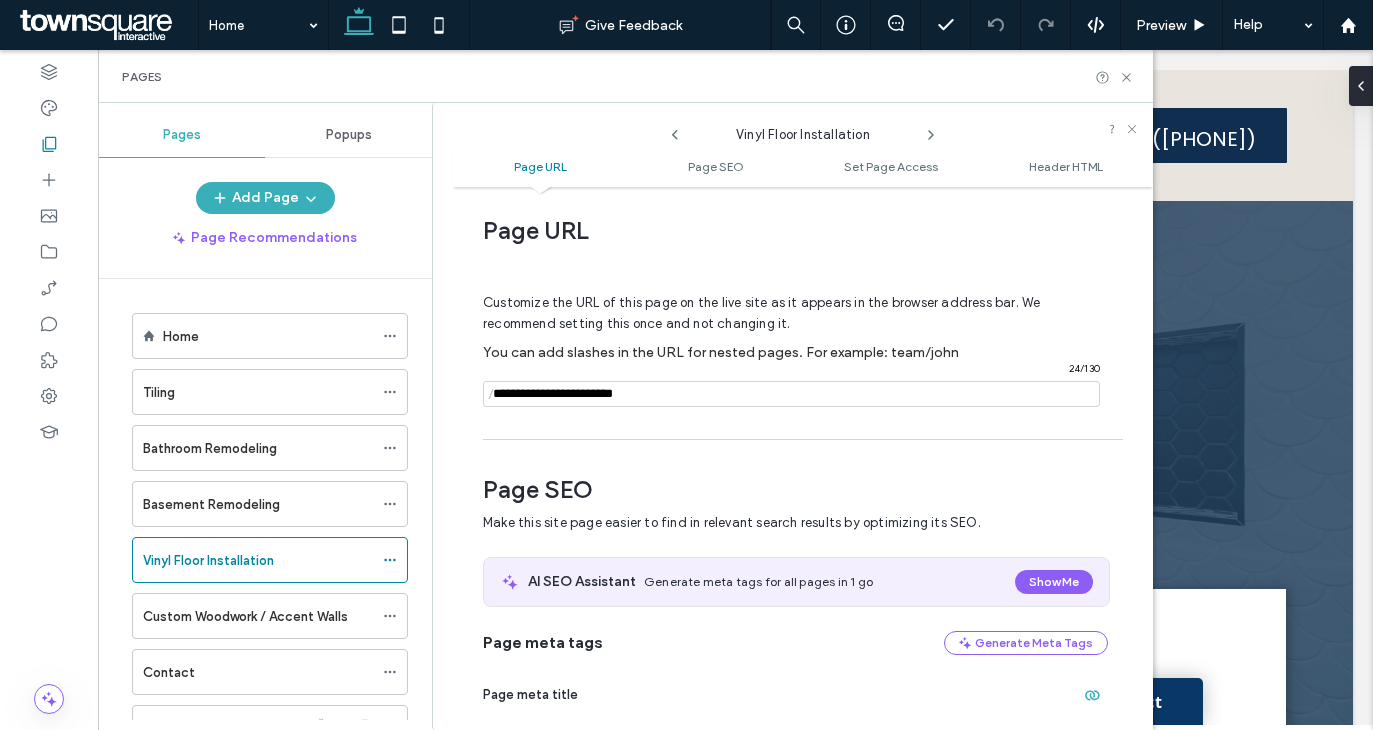 click 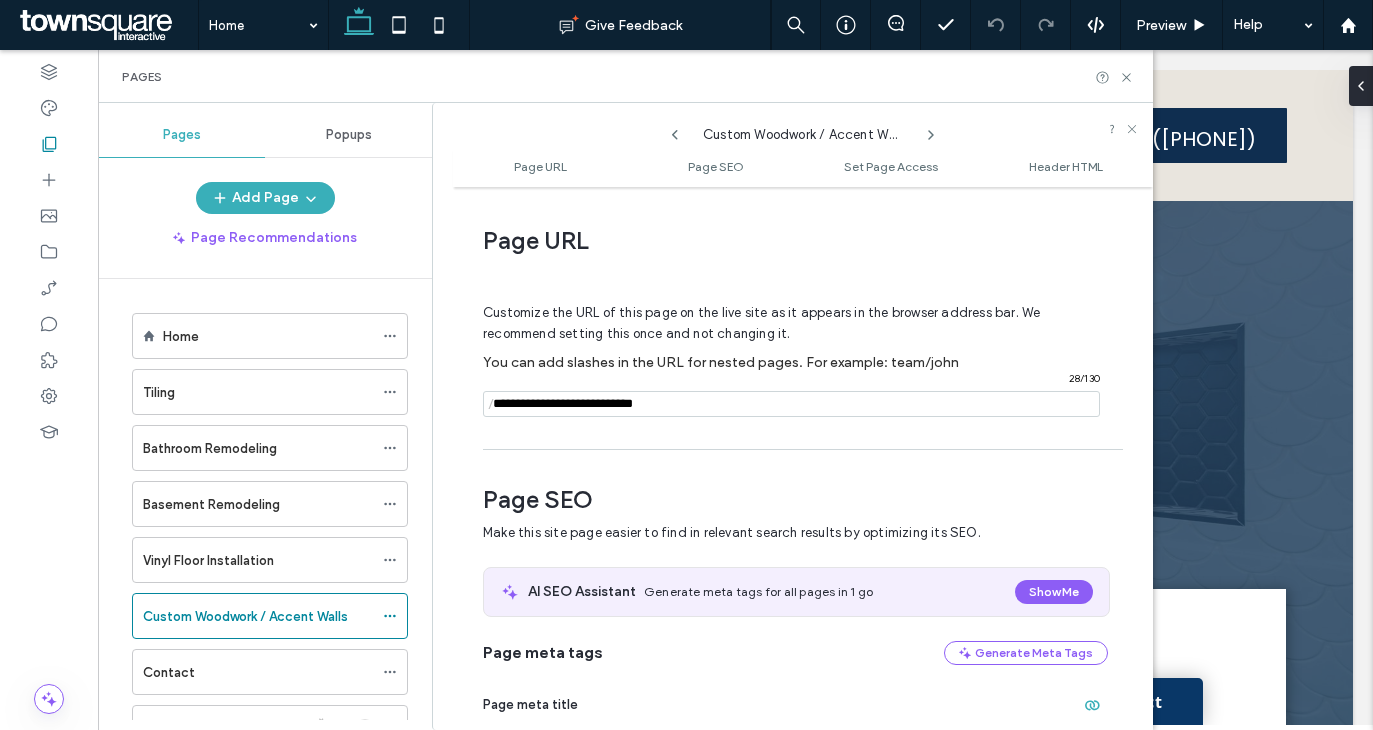 scroll, scrollTop: 10, scrollLeft: 0, axis: vertical 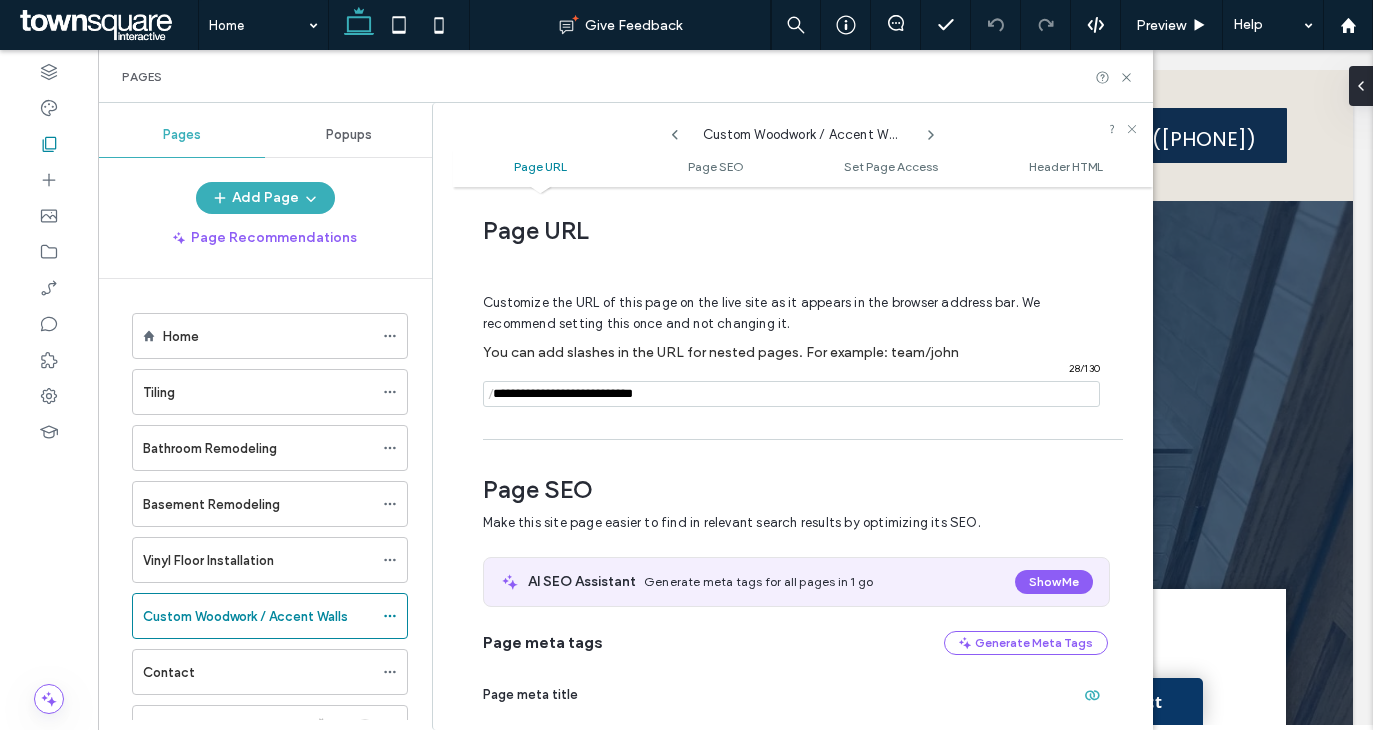 click 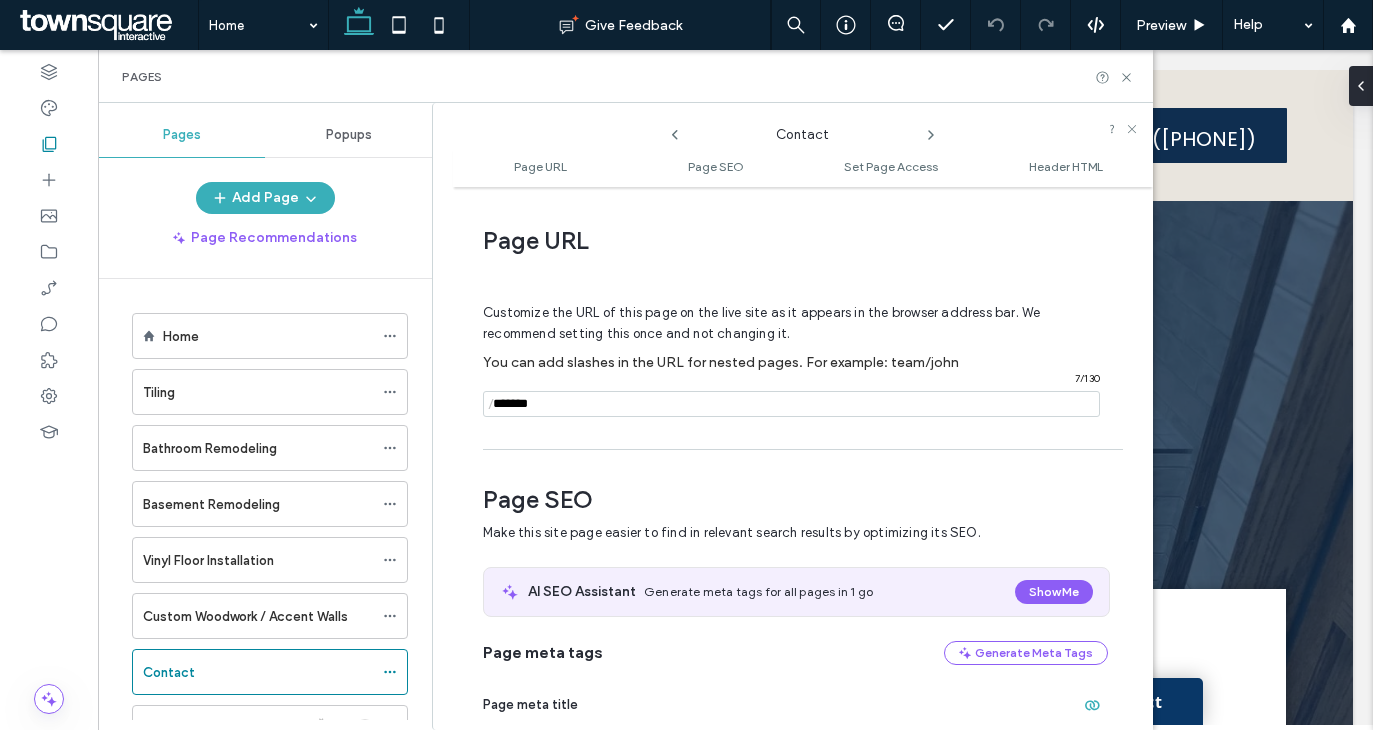 scroll, scrollTop: 10, scrollLeft: 0, axis: vertical 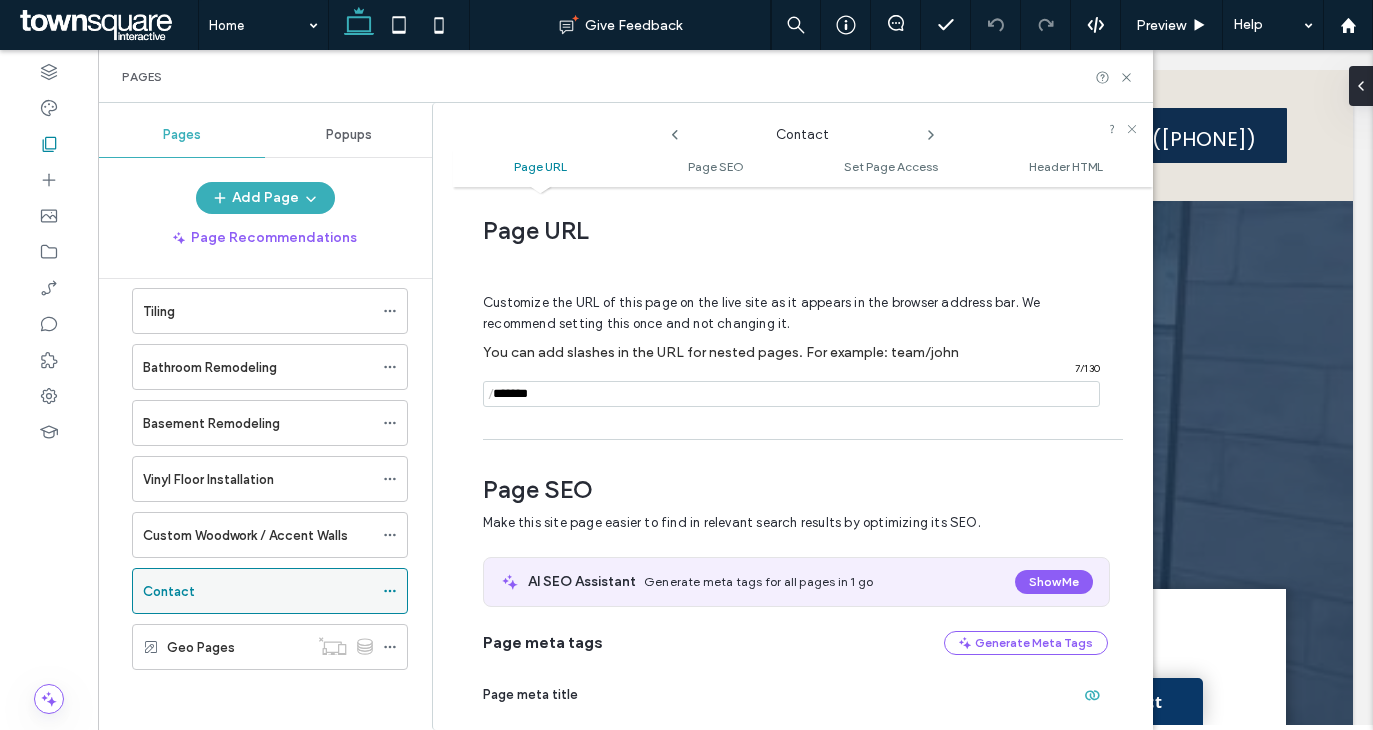click on "Contact" at bounding box center (258, 591) 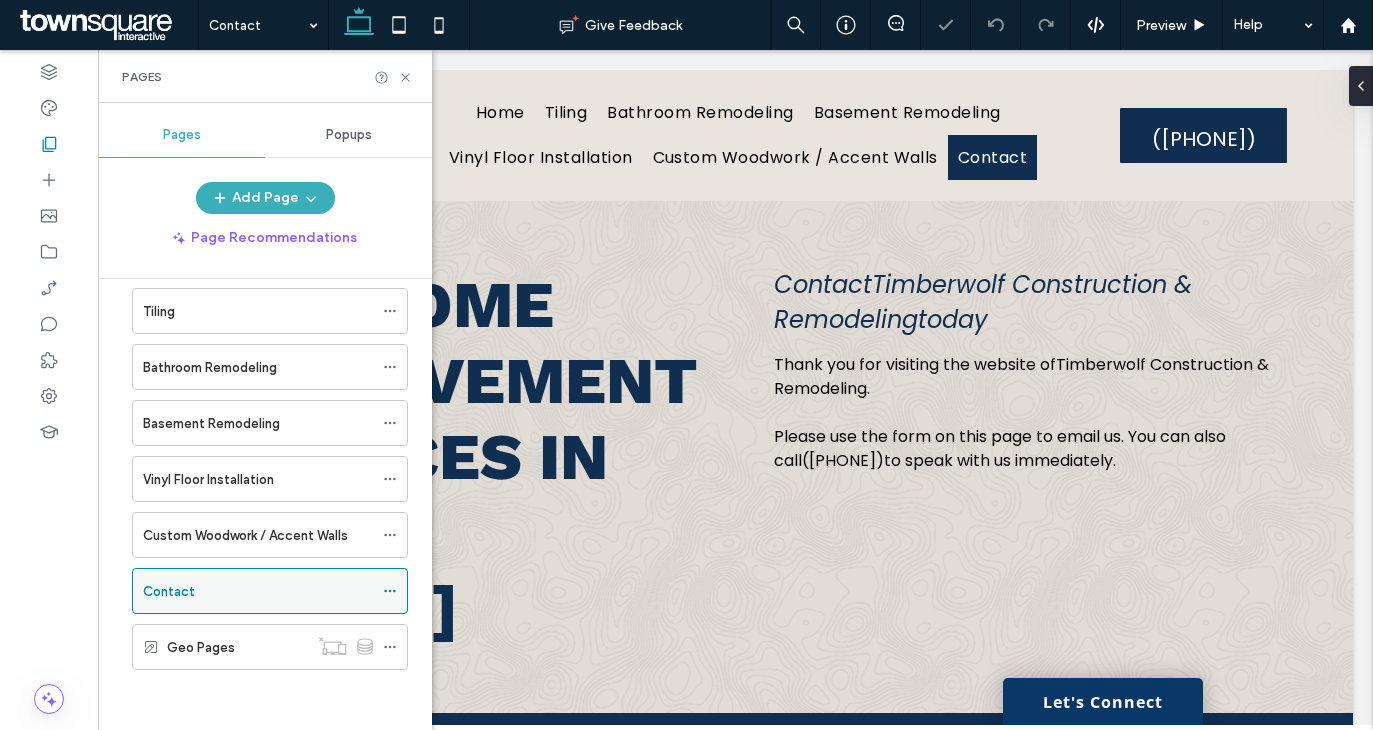 scroll, scrollTop: 0, scrollLeft: 0, axis: both 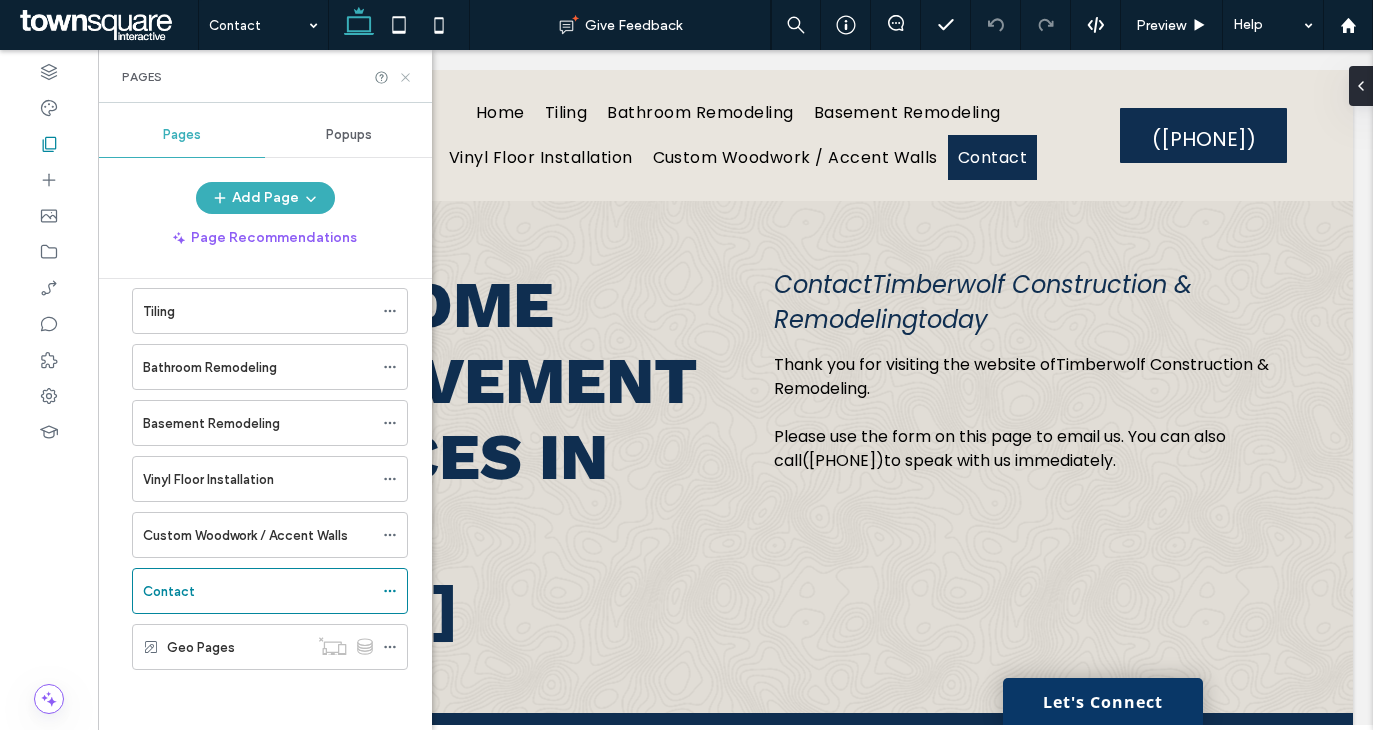 click 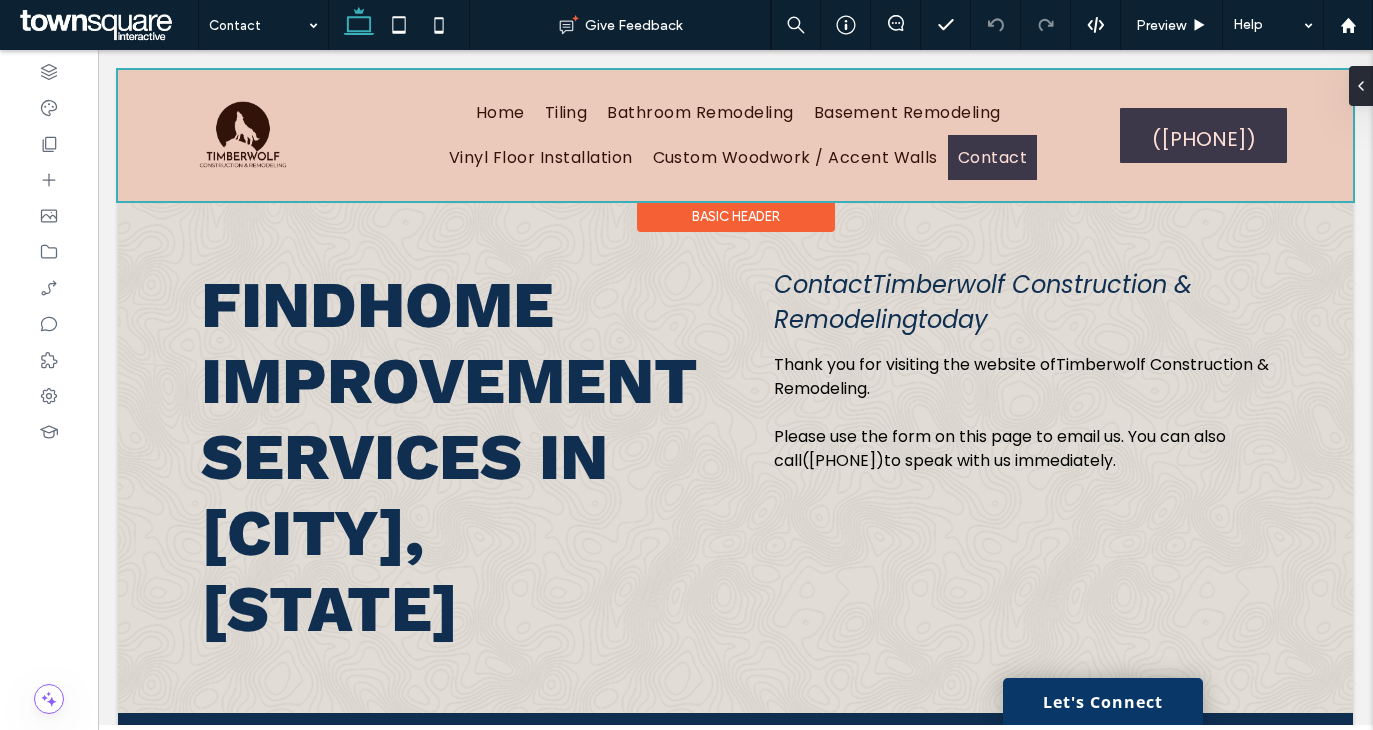 click at bounding box center (735, 135) 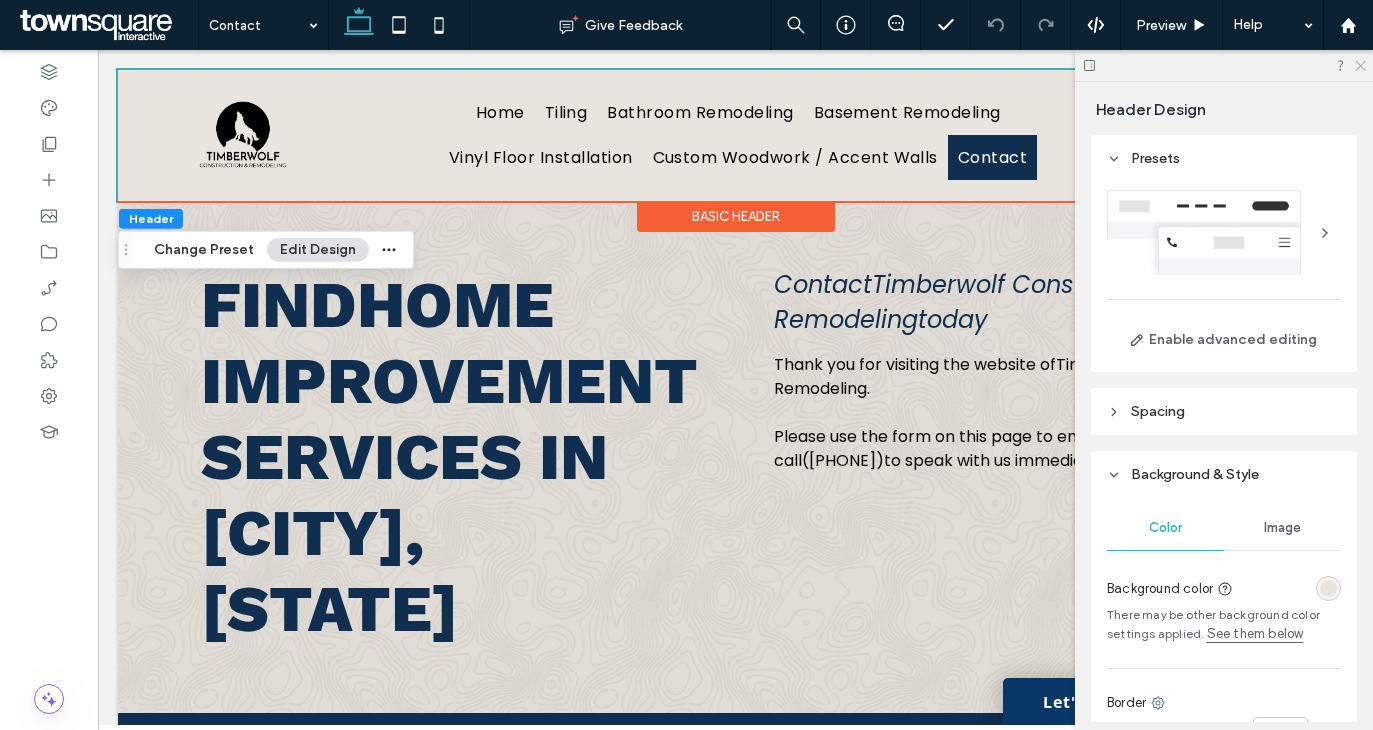 click 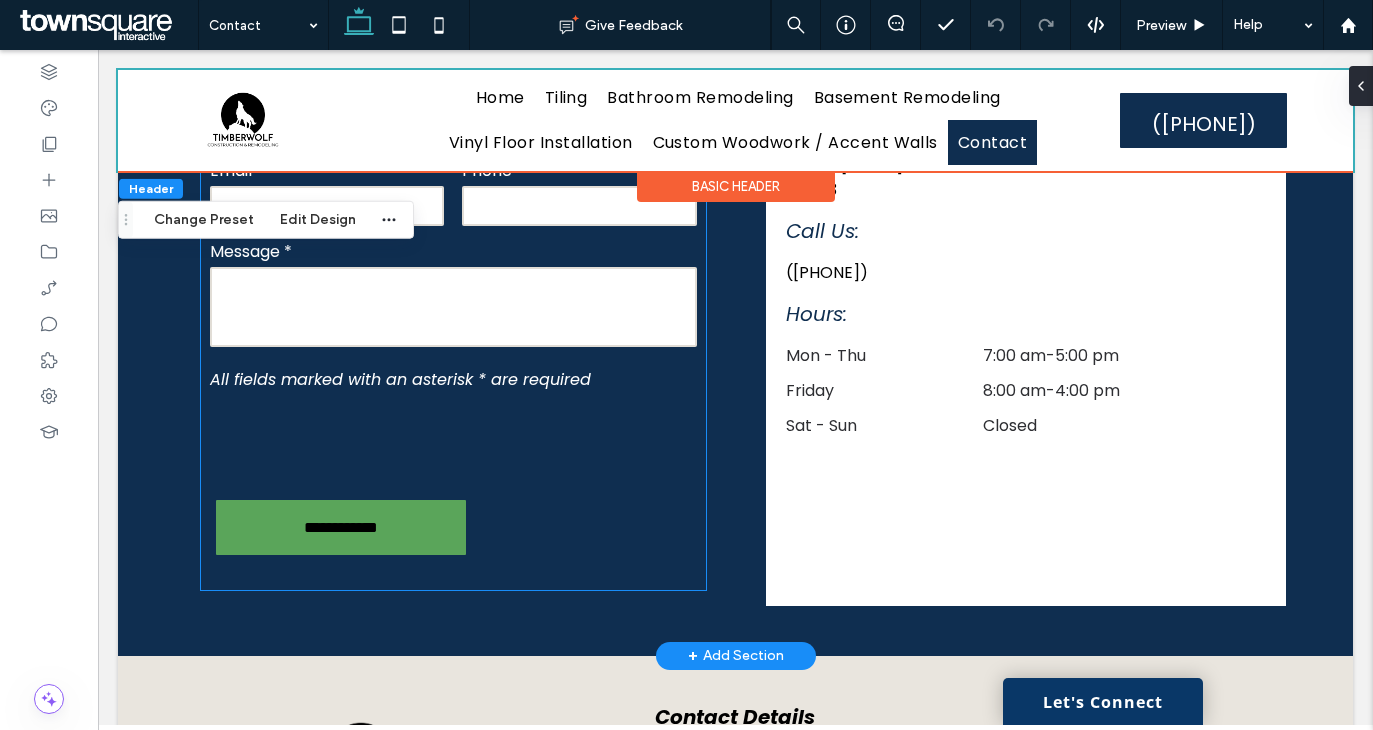 scroll, scrollTop: 470, scrollLeft: 0, axis: vertical 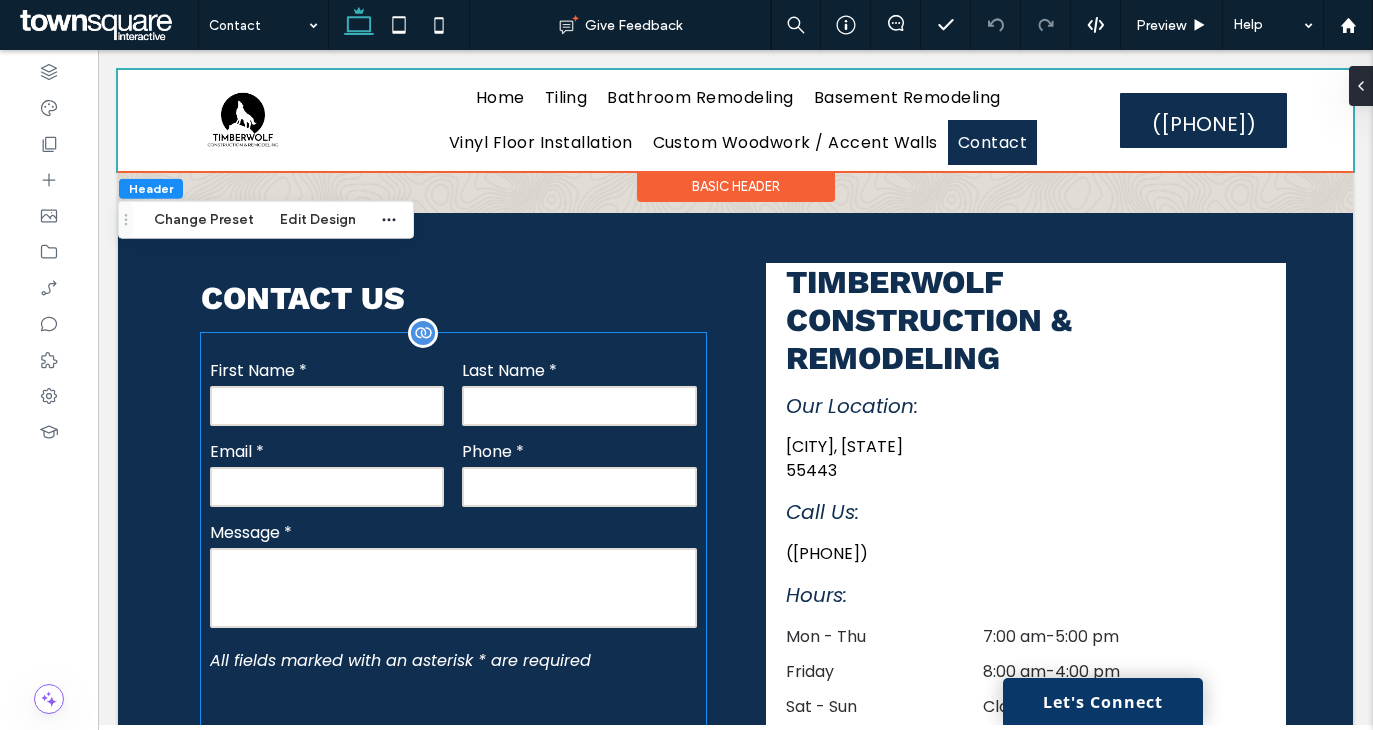 click on "**********" at bounding box center (453, 602) 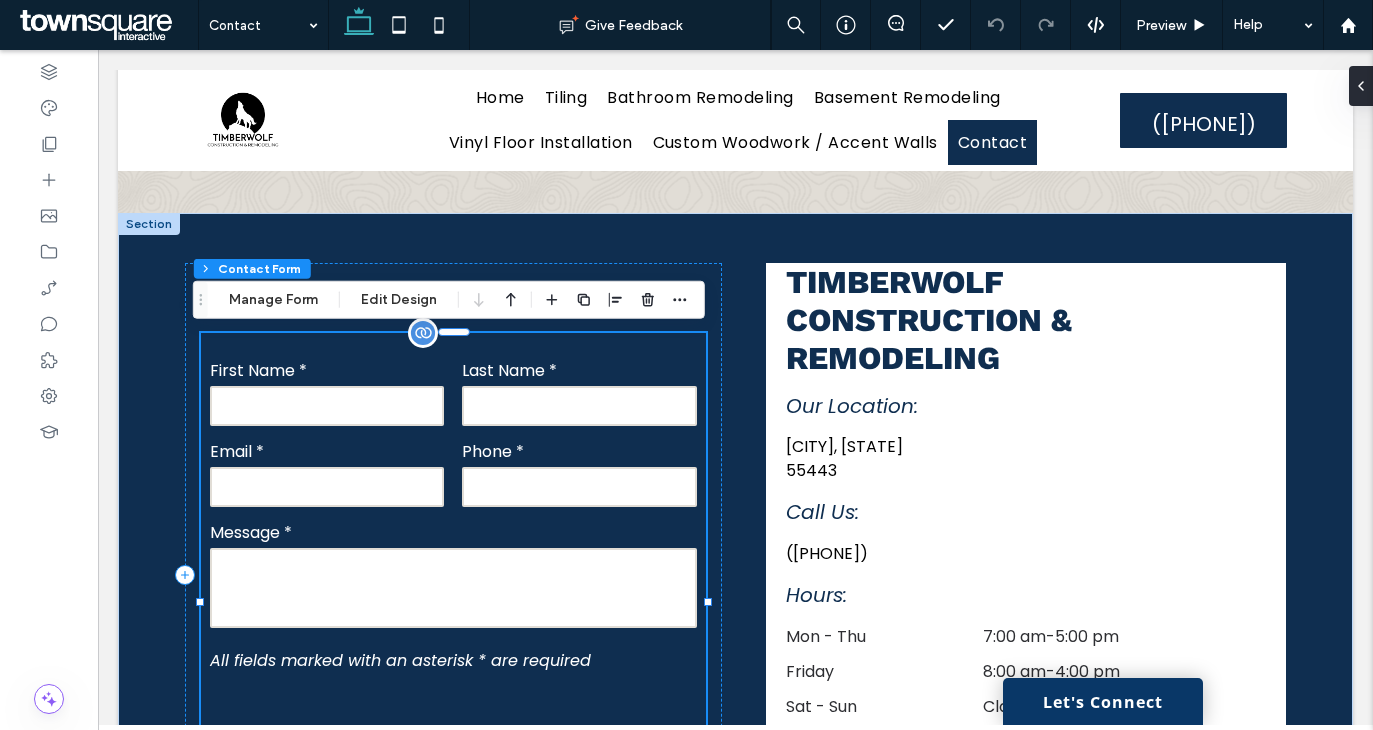 type on "*" 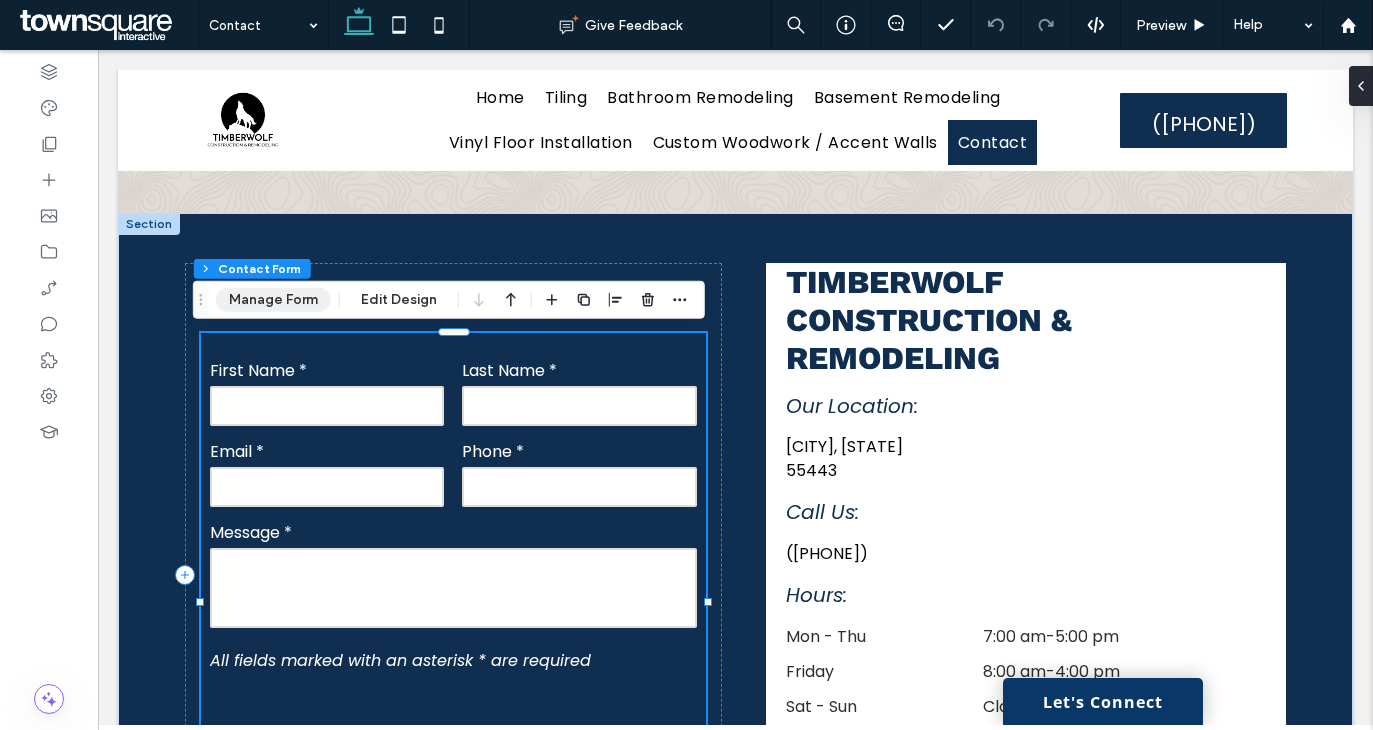 click on "Section Column Contact Form Manage Form Edit Design" at bounding box center [449, 300] 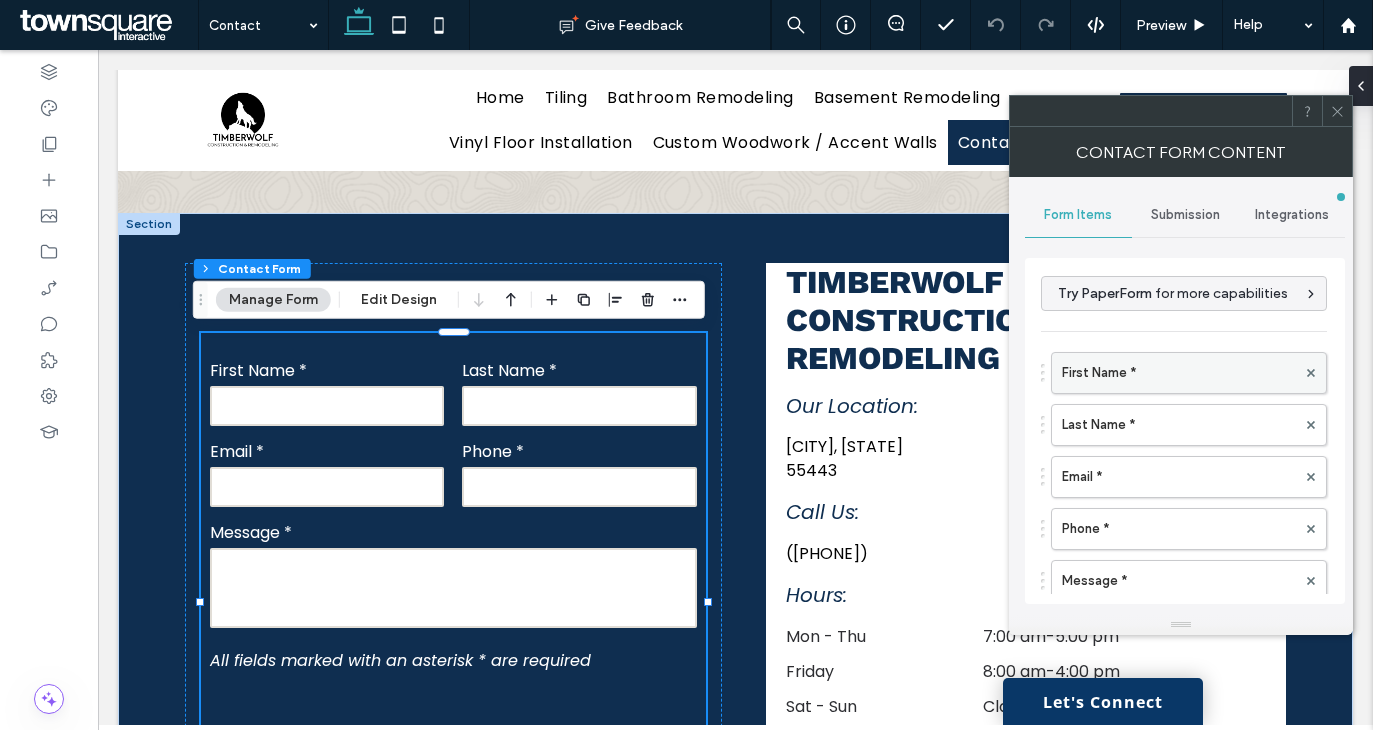 click on "First Name *" at bounding box center [1179, 373] 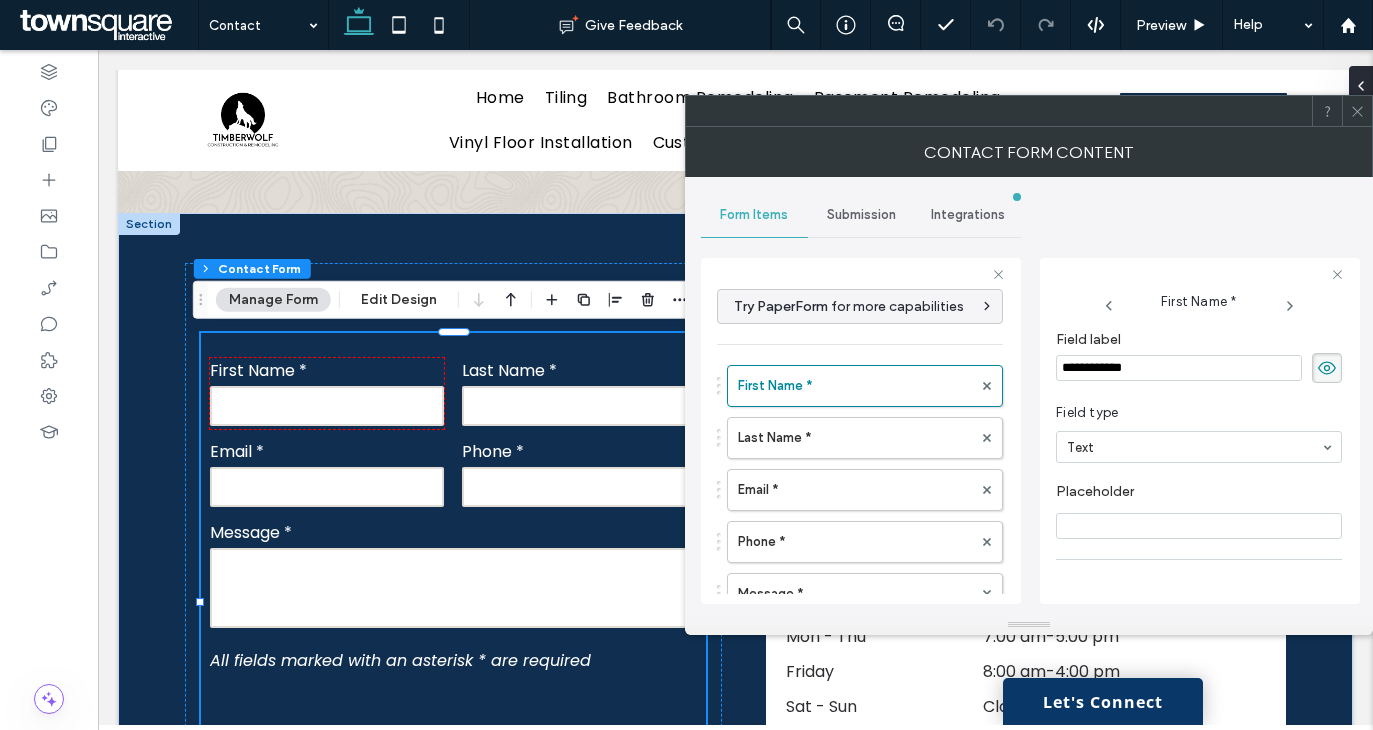 scroll, scrollTop: 140, scrollLeft: 0, axis: vertical 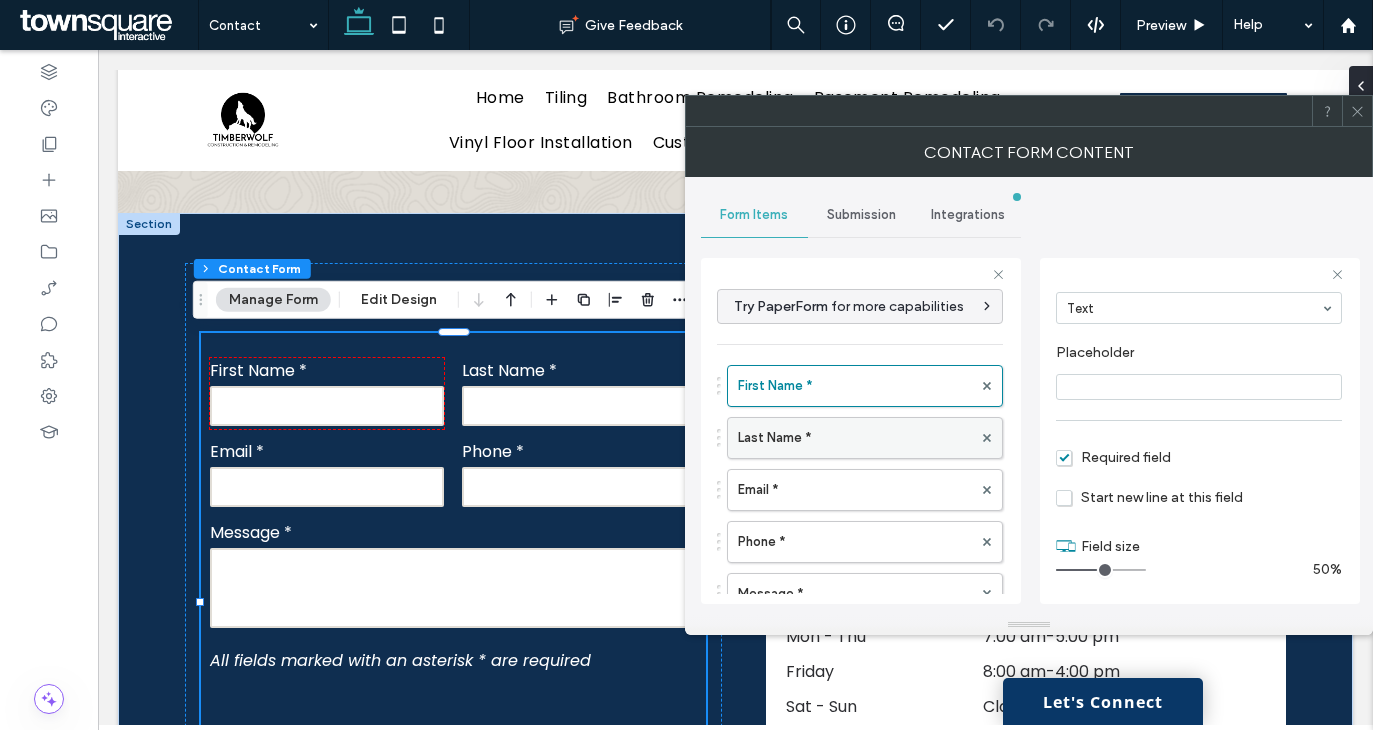 click on "Last Name *" at bounding box center (855, 438) 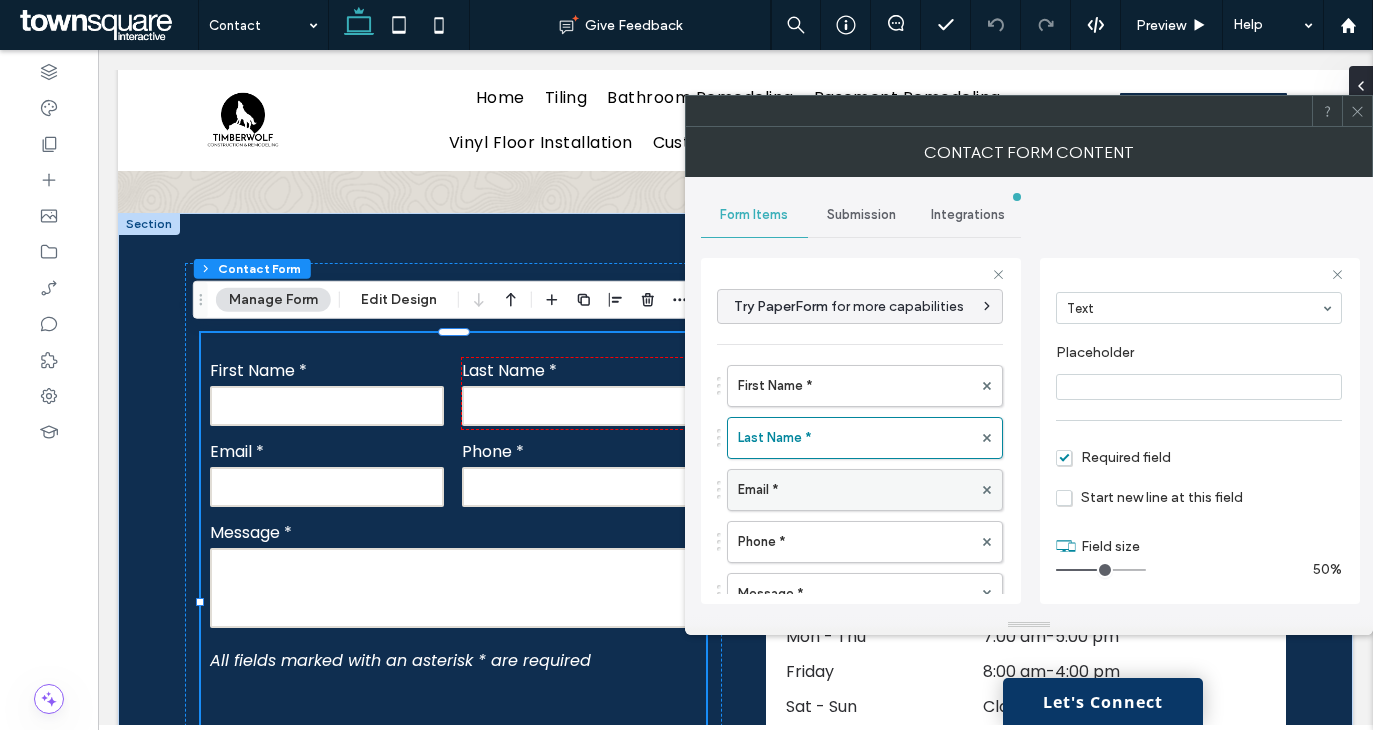 click on "Email *" at bounding box center [855, 490] 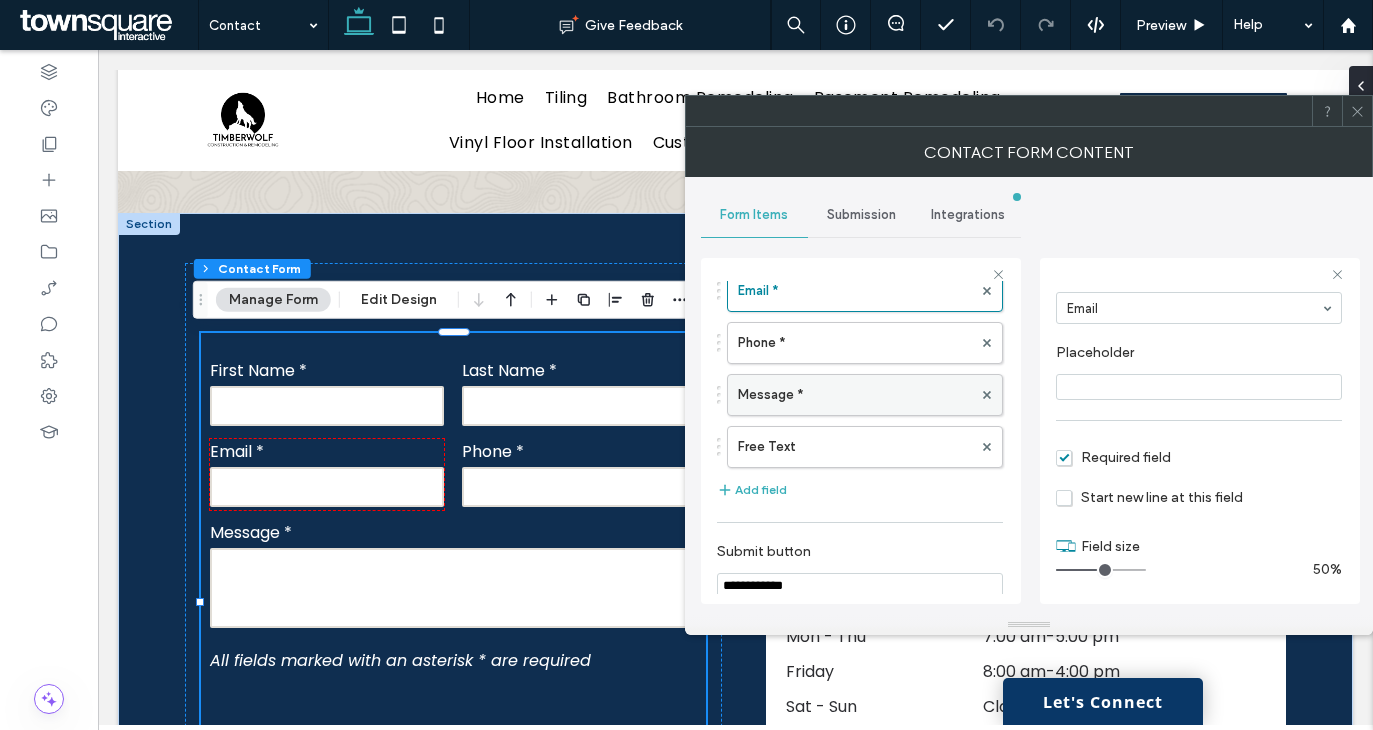 scroll, scrollTop: 200, scrollLeft: 0, axis: vertical 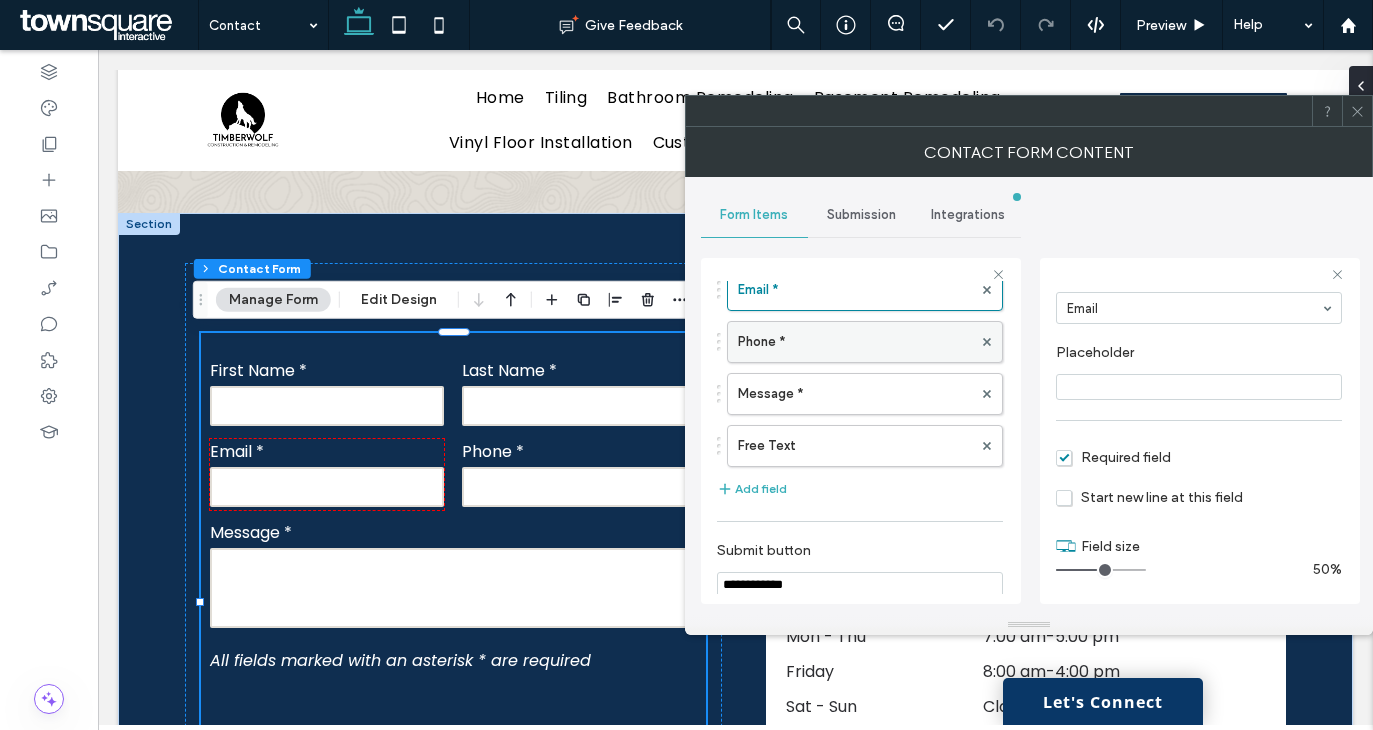 click on "Phone *" at bounding box center (855, 342) 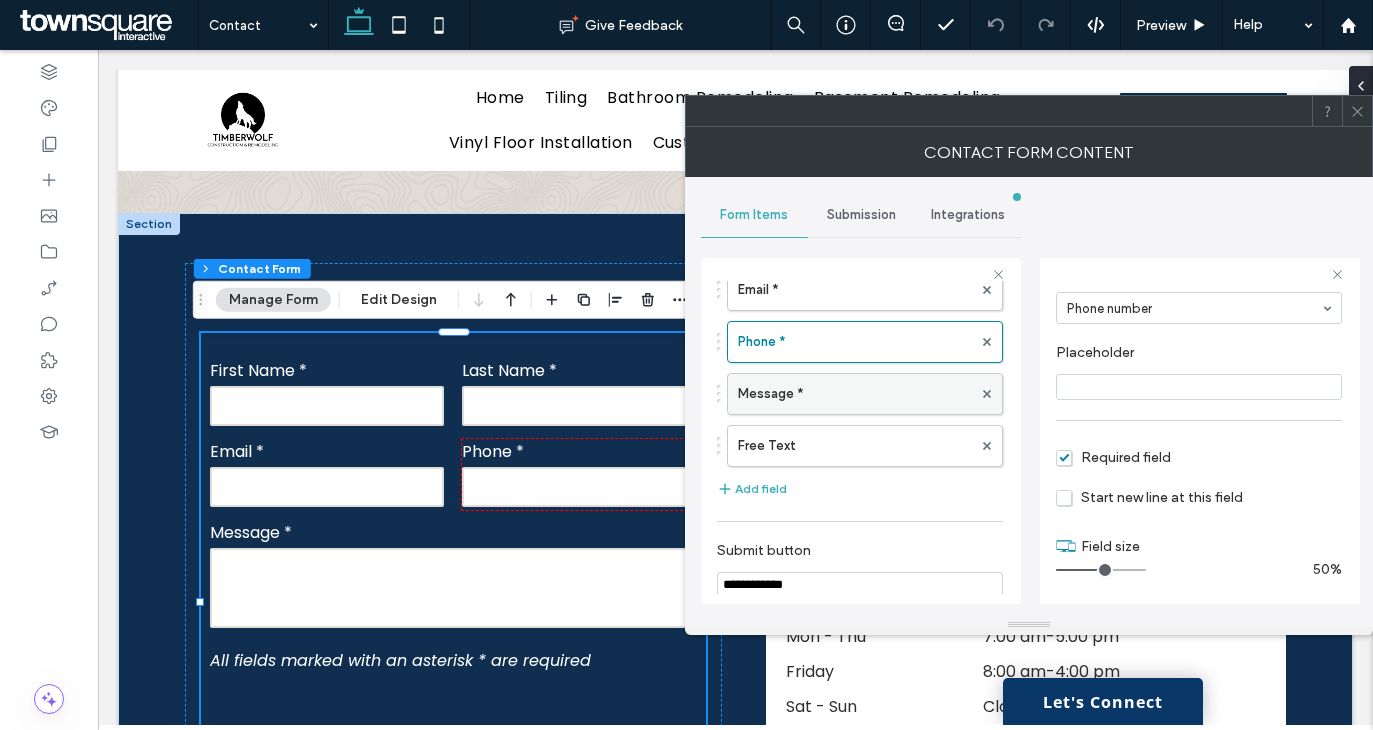 click on "Message *" at bounding box center [855, 394] 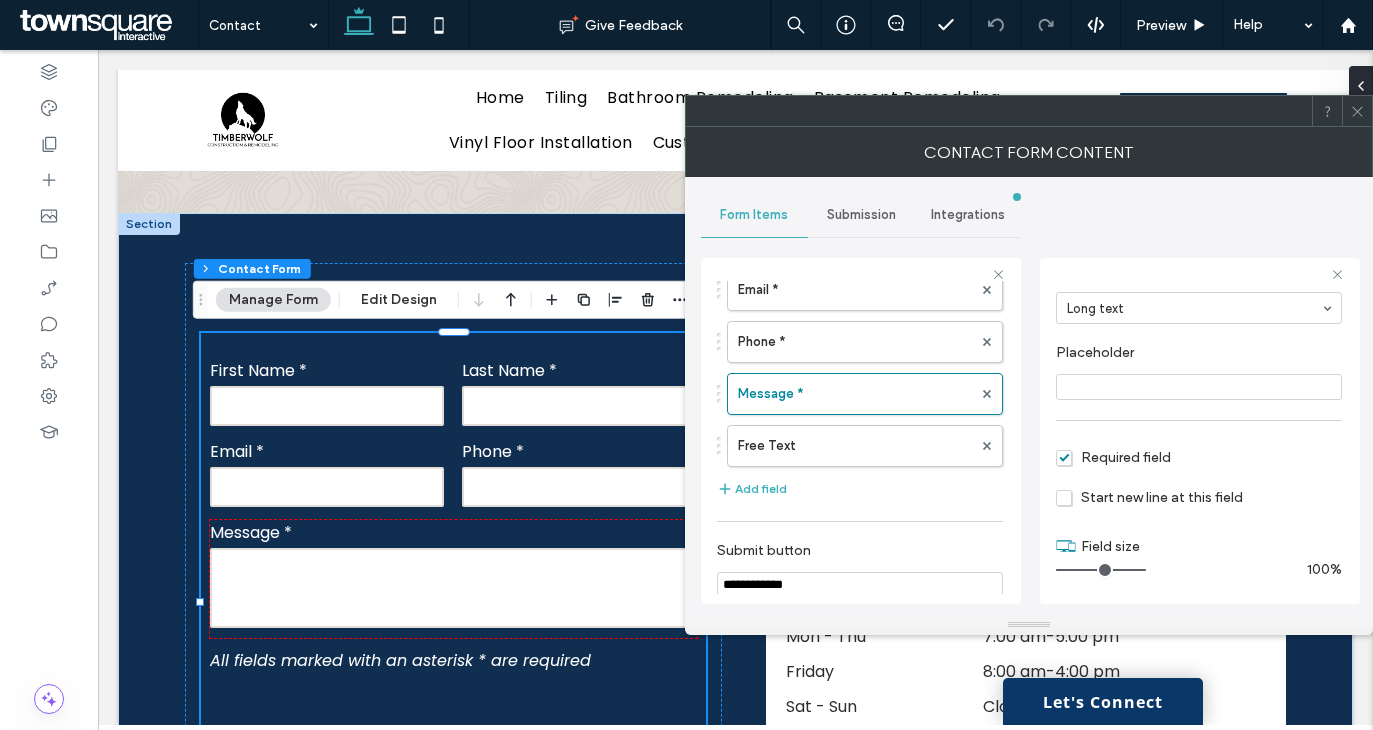 click on "Submission" at bounding box center [861, 215] 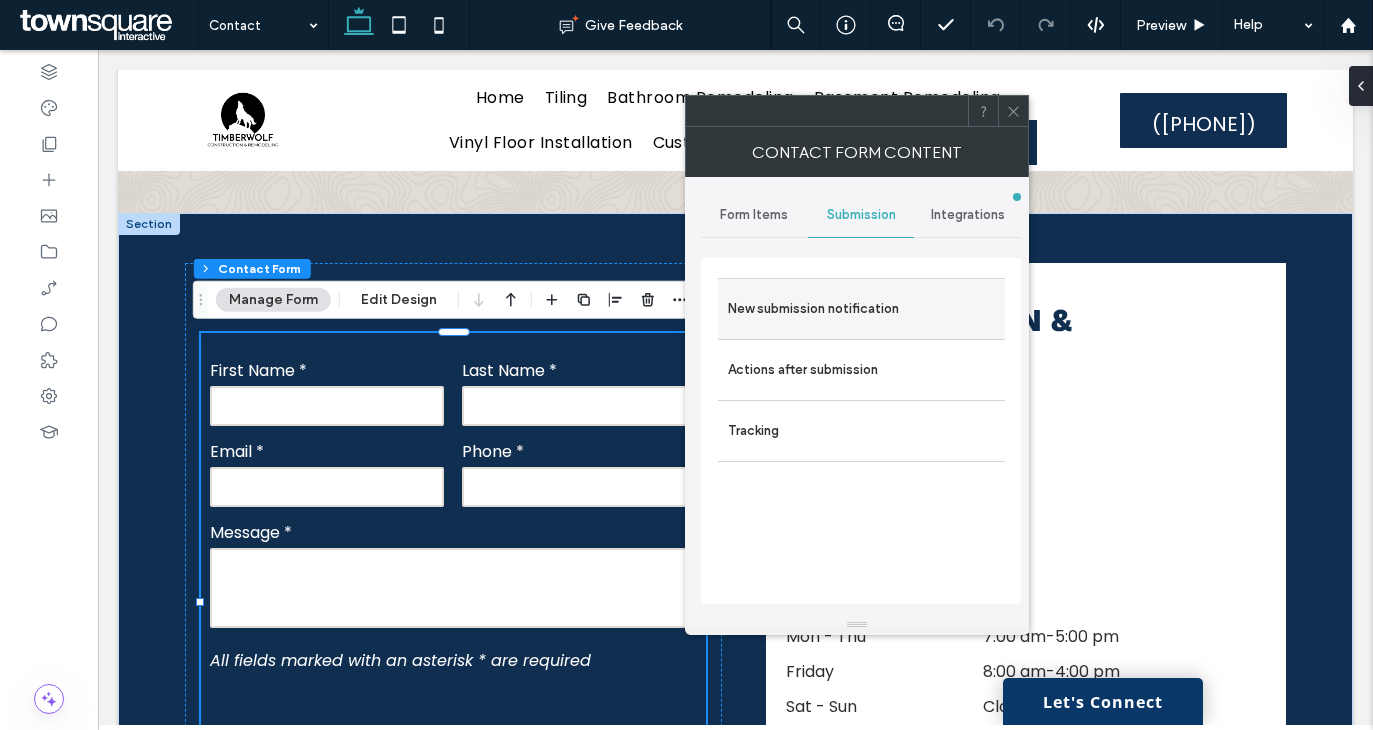 click on "New submission notification" at bounding box center [861, 308] 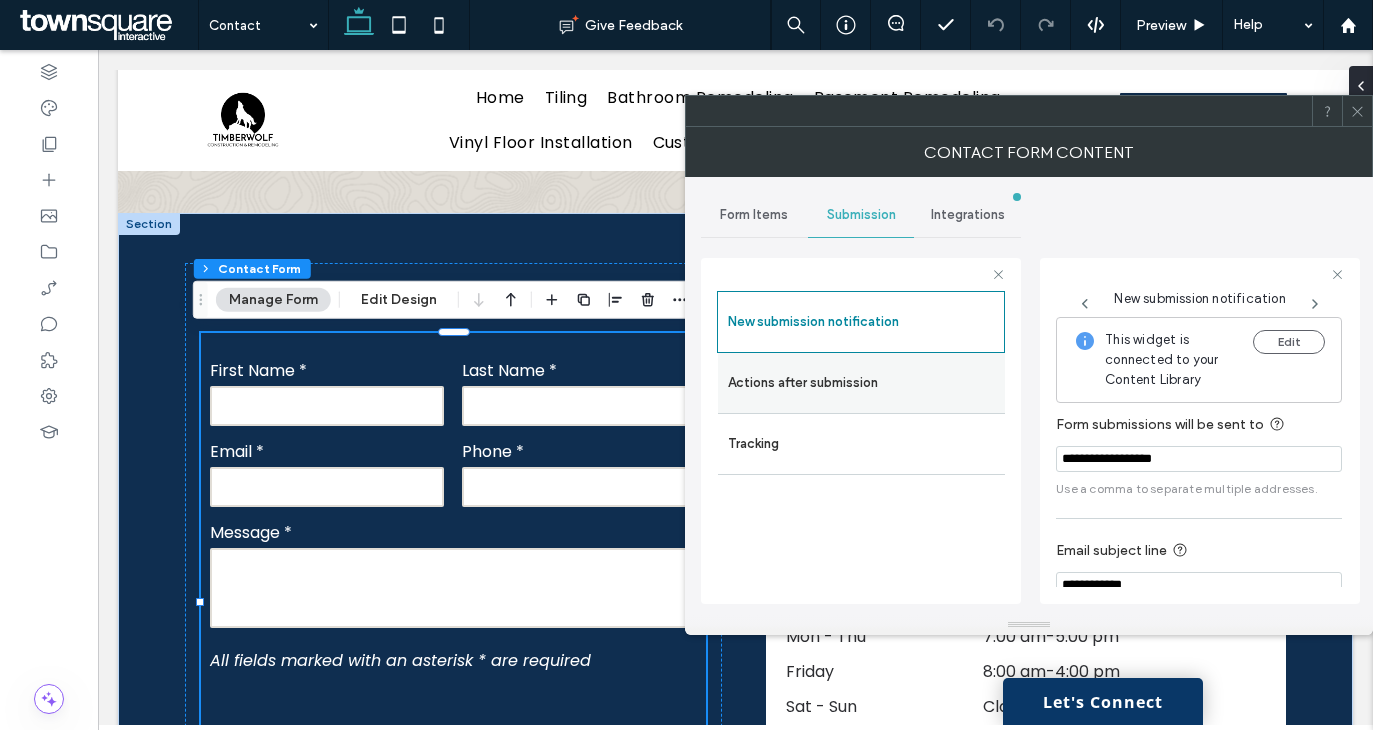 click on "Actions after submission" at bounding box center [861, 383] 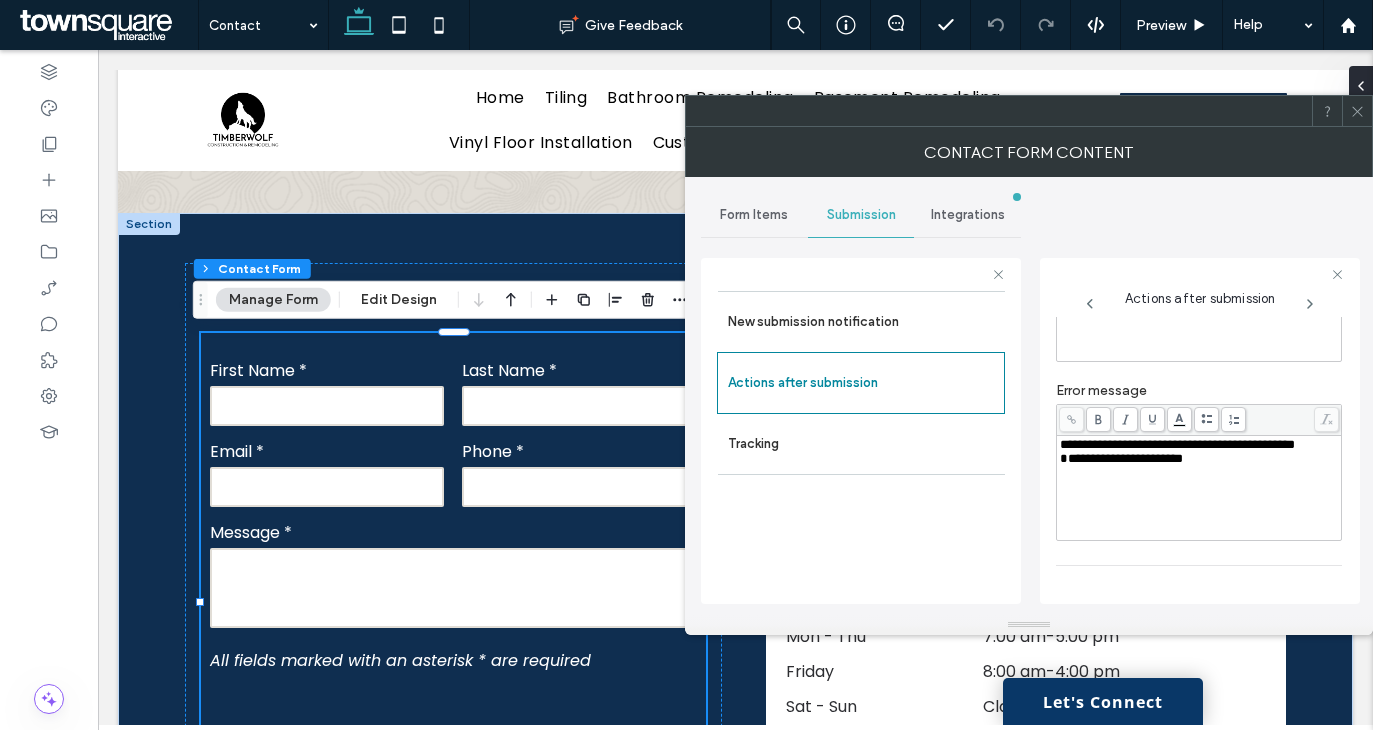 scroll, scrollTop: 346, scrollLeft: 0, axis: vertical 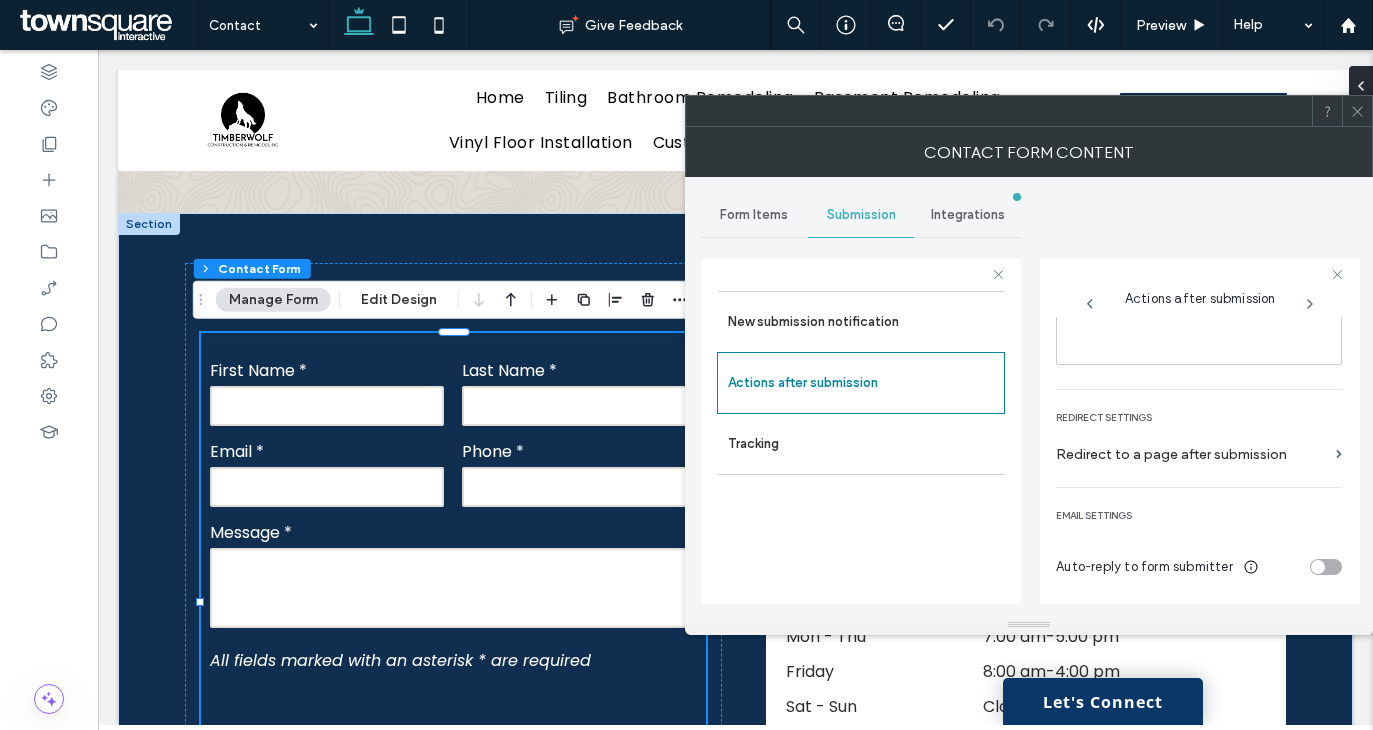 click 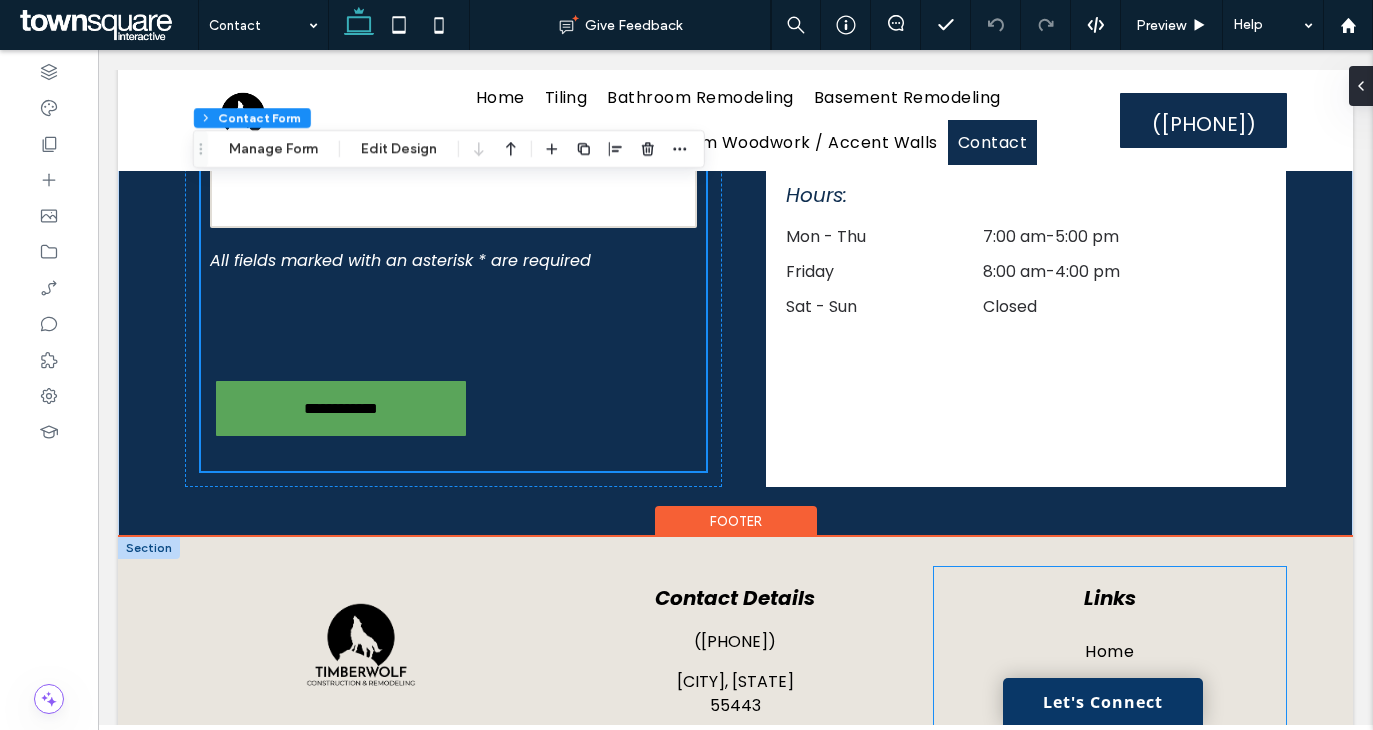 scroll, scrollTop: 1255, scrollLeft: 0, axis: vertical 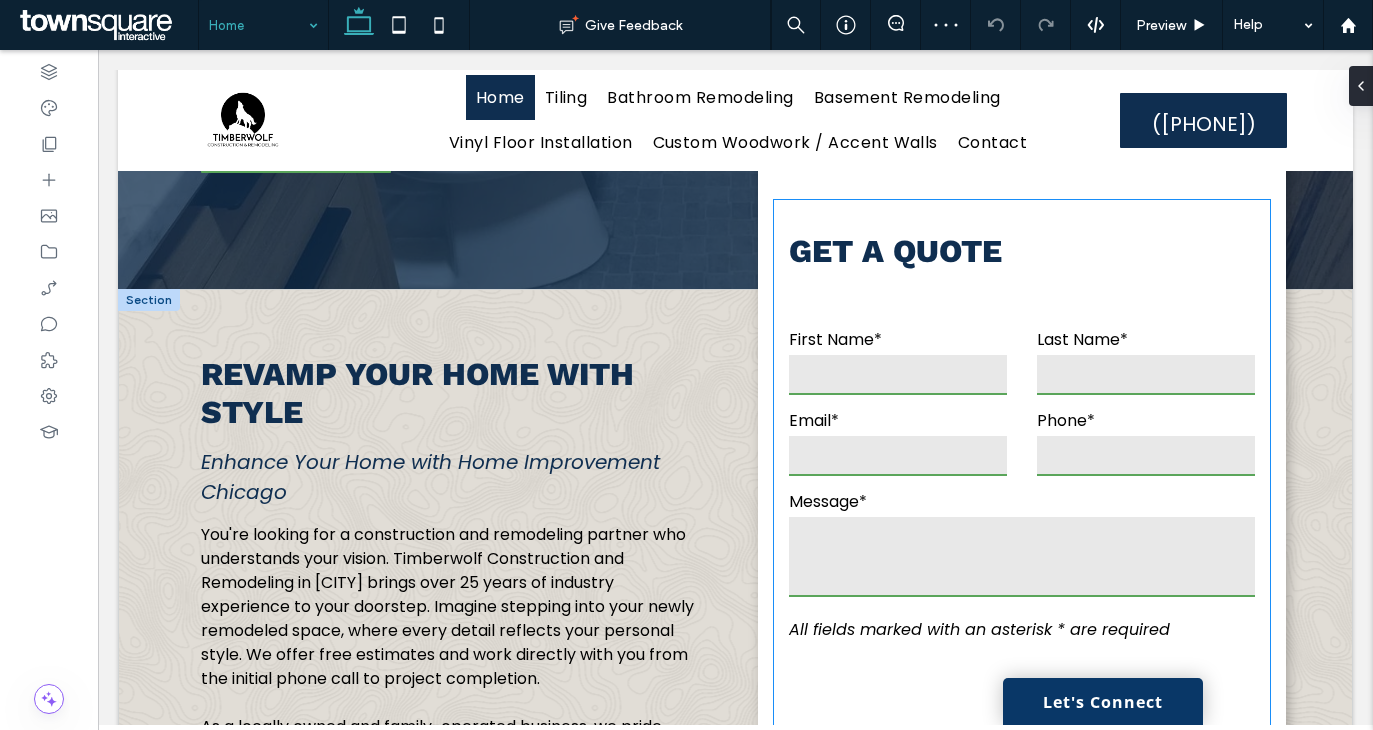 click at bounding box center (898, 375) 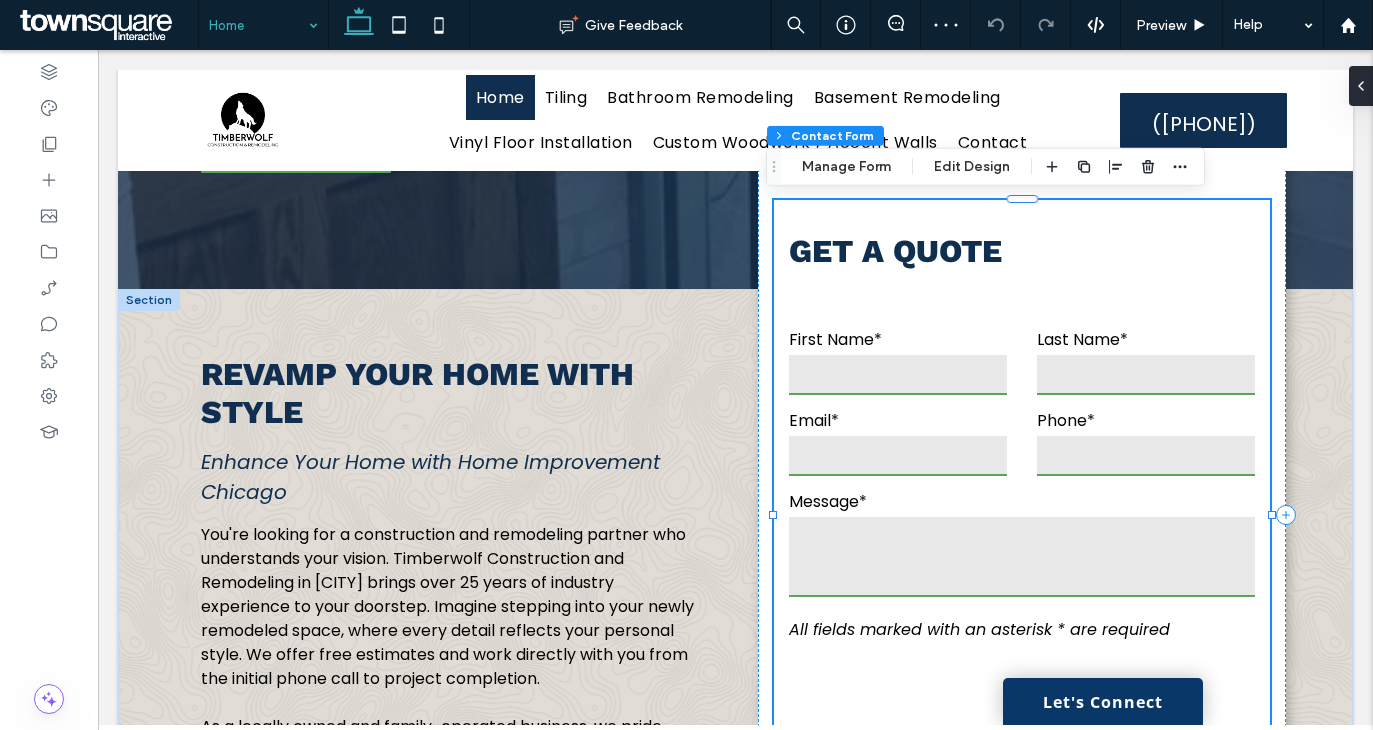 click at bounding box center (898, 375) 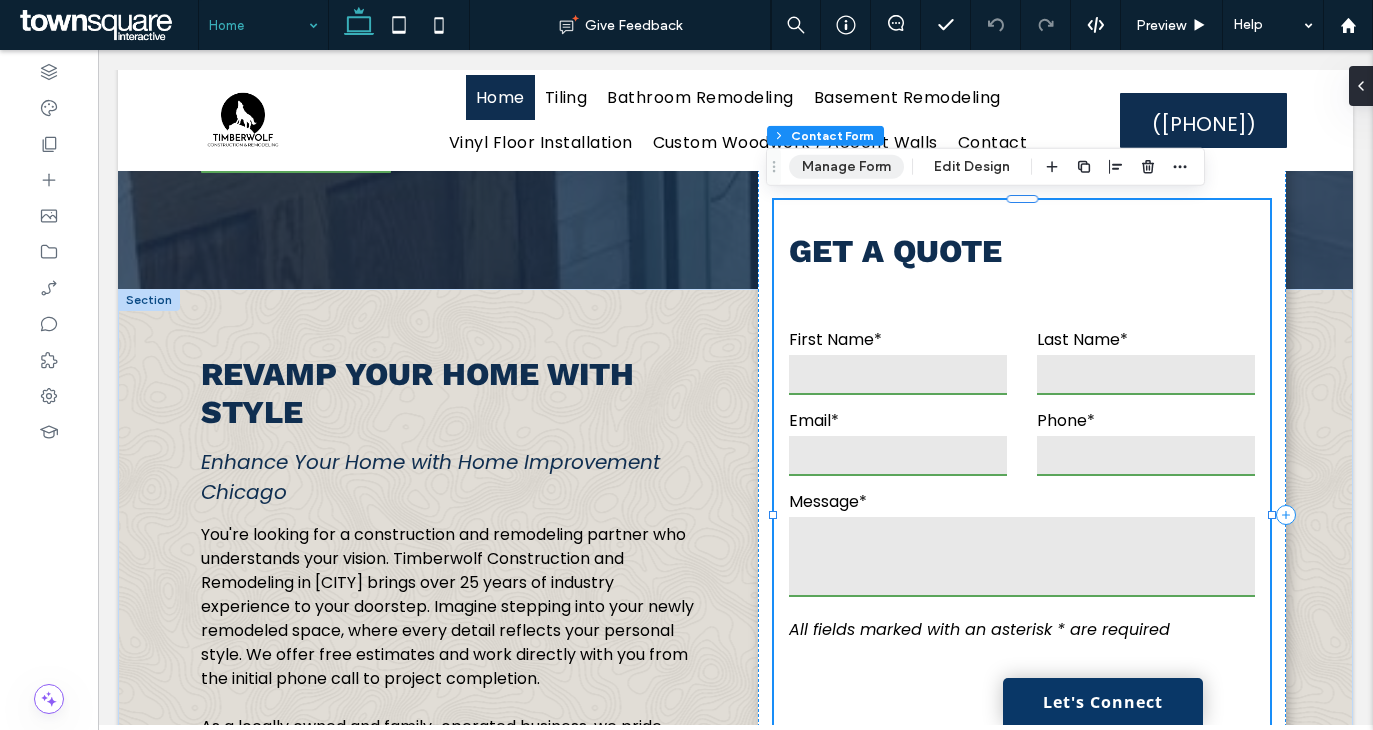 click on "Manage Form" at bounding box center [846, 167] 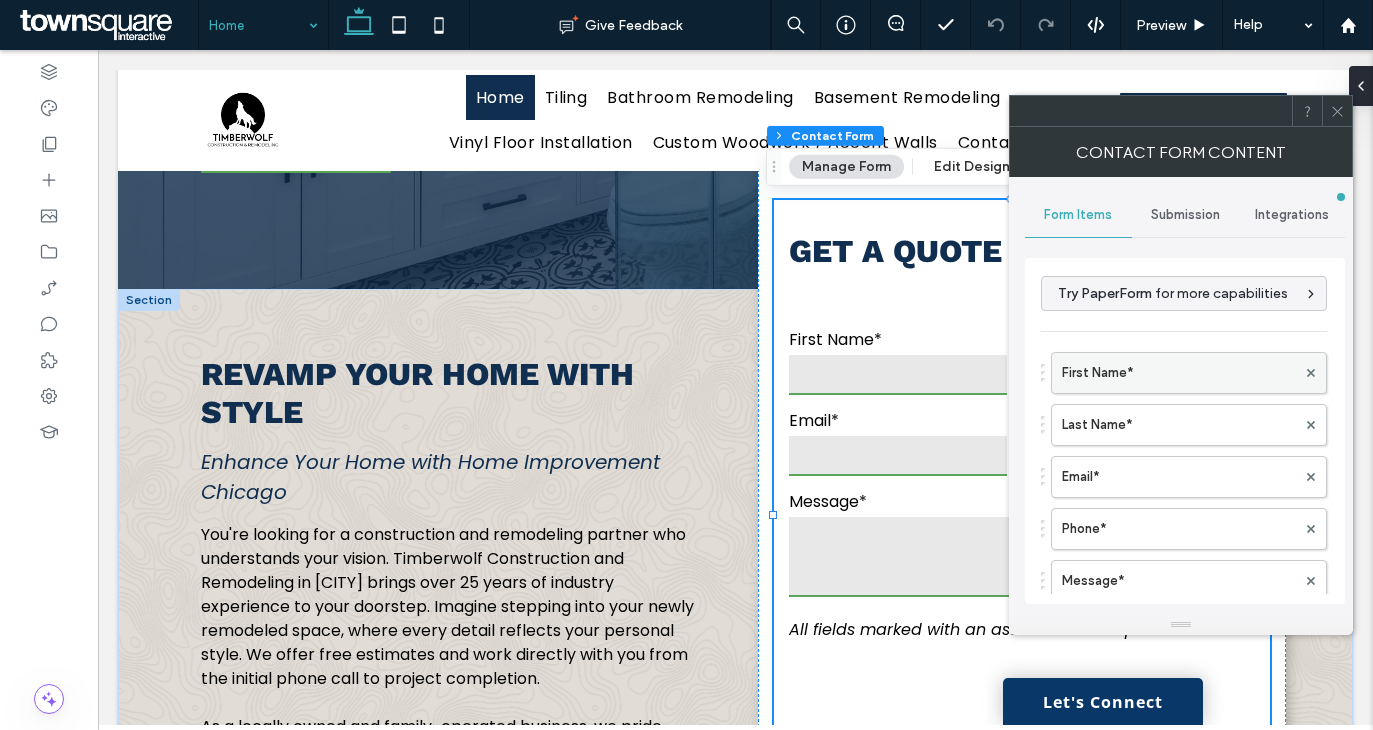click on "First Name*" at bounding box center [1179, 373] 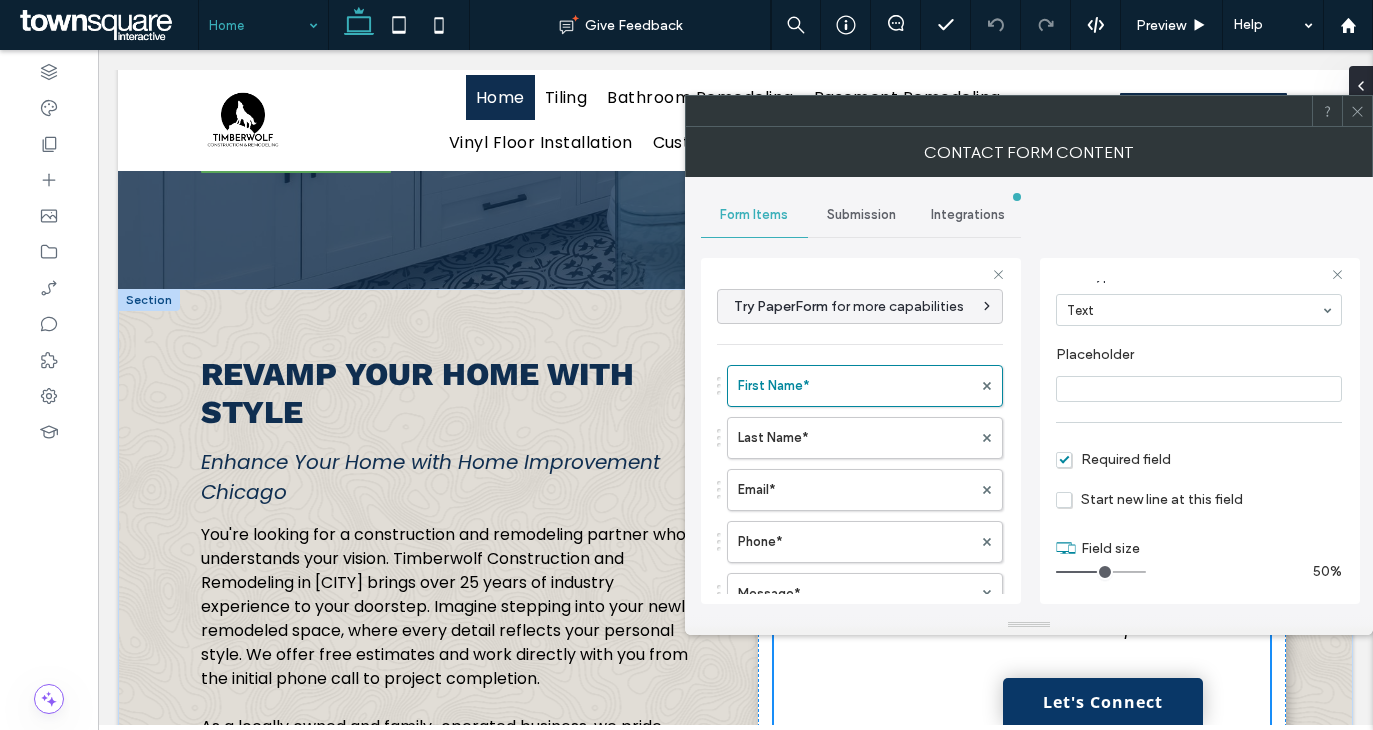 scroll, scrollTop: 140, scrollLeft: 0, axis: vertical 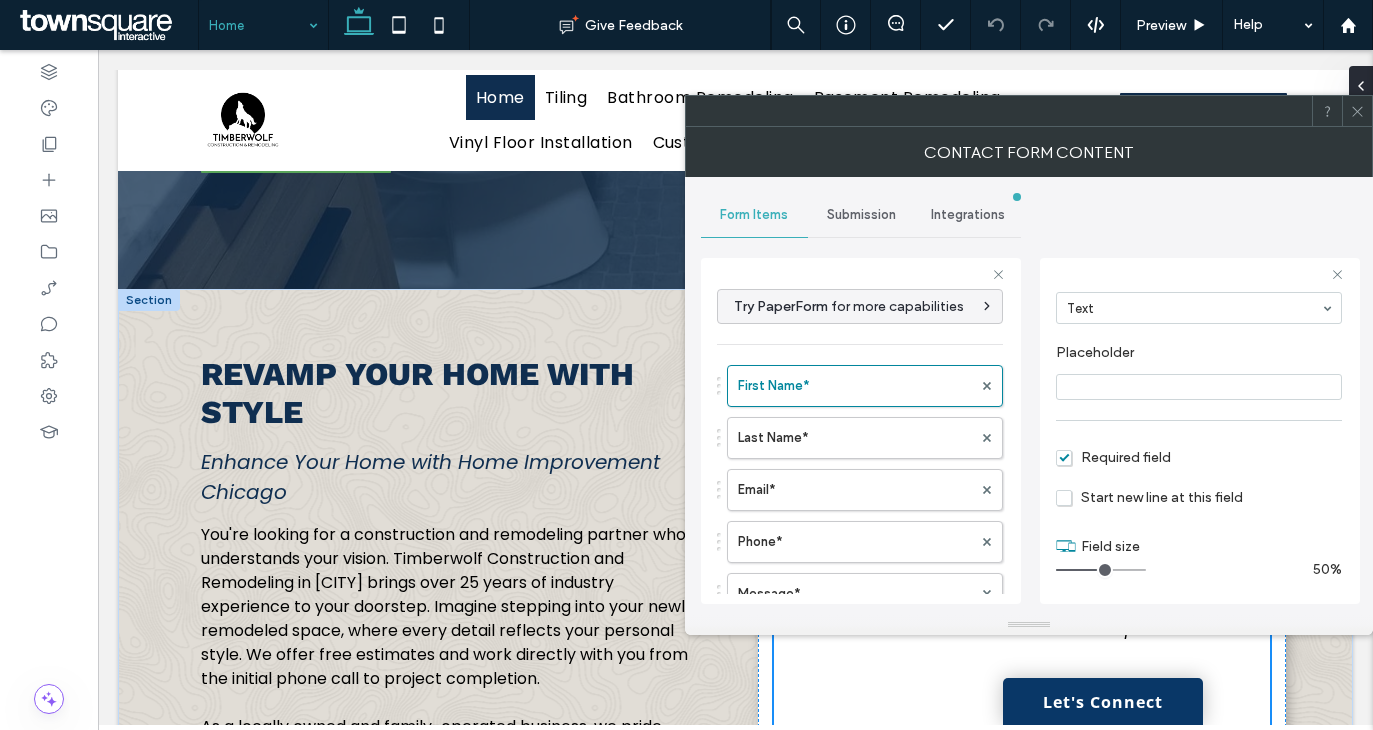 click on "First Name* Last Name* Email* Phone* Message* Free Text" at bounding box center [860, 511] 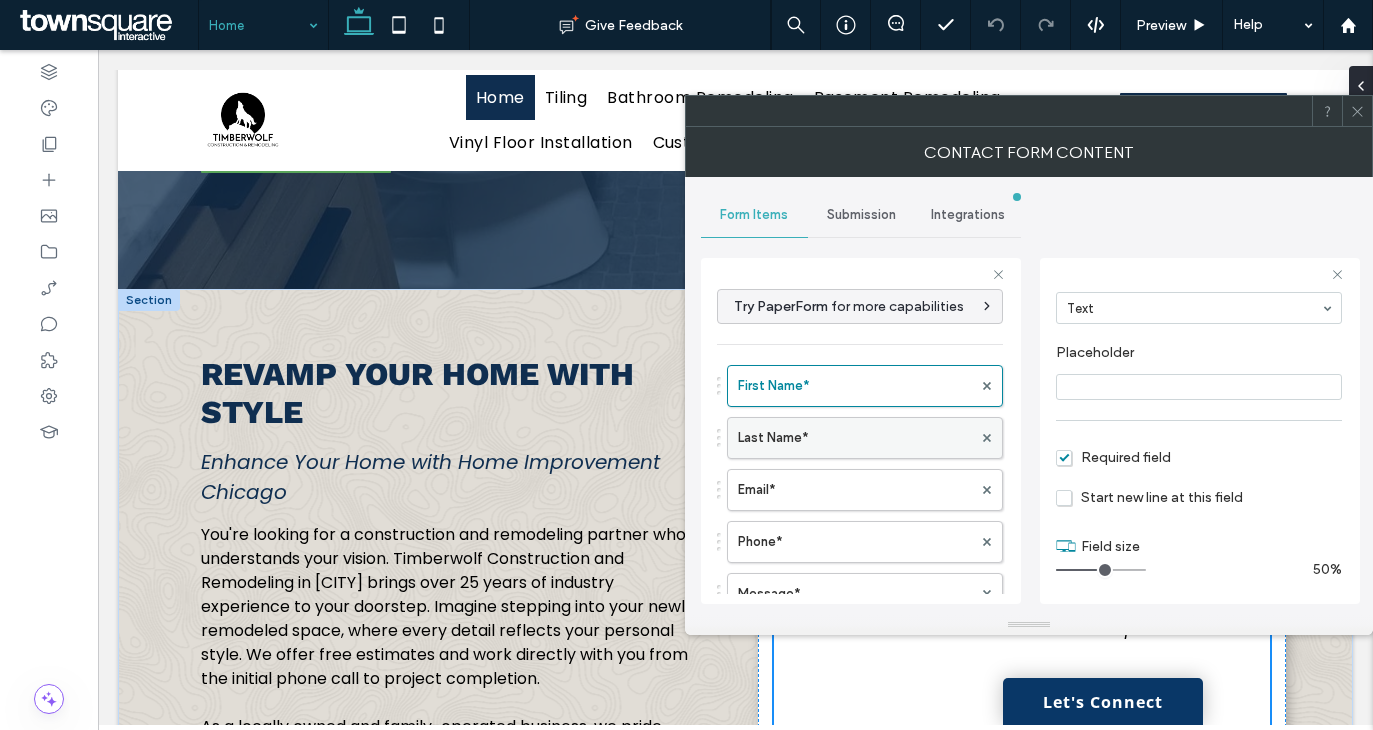 click on "Last Name*" at bounding box center (865, 438) 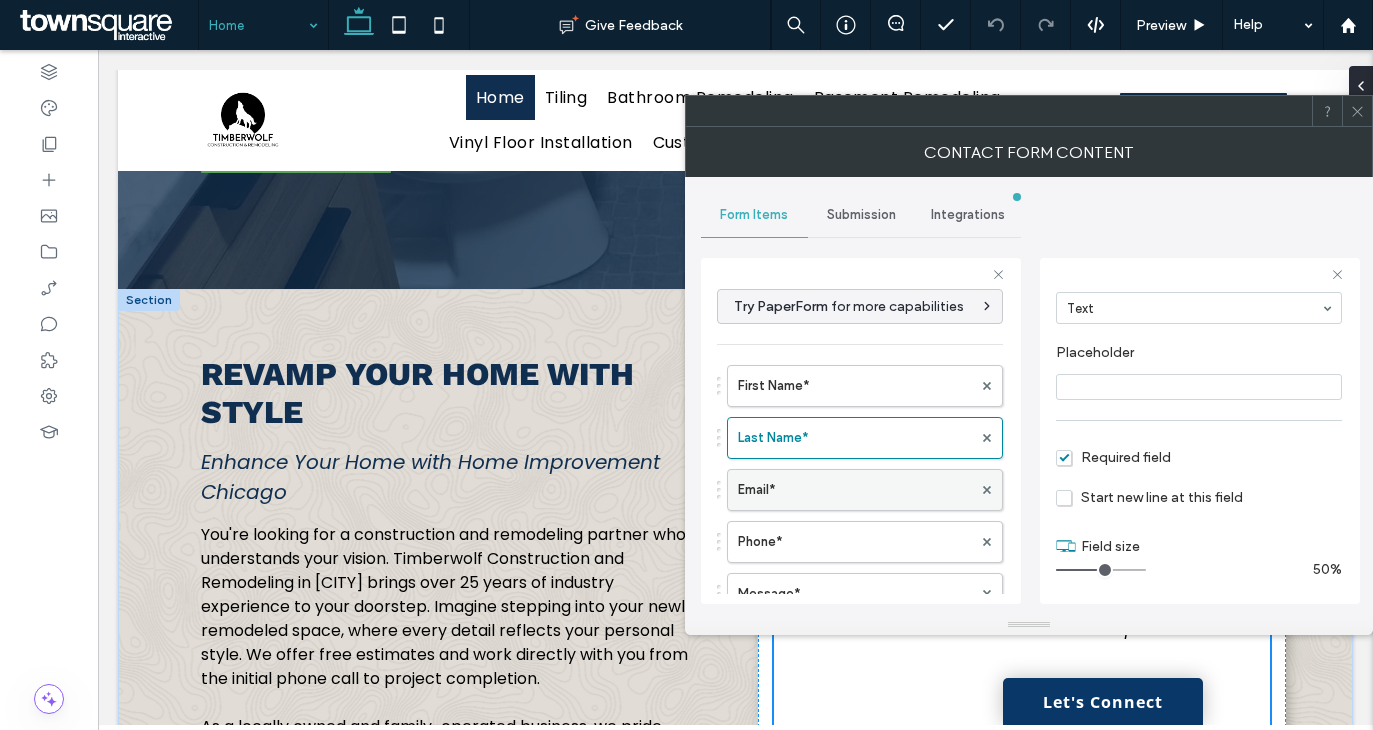 click on "Email*" at bounding box center (855, 490) 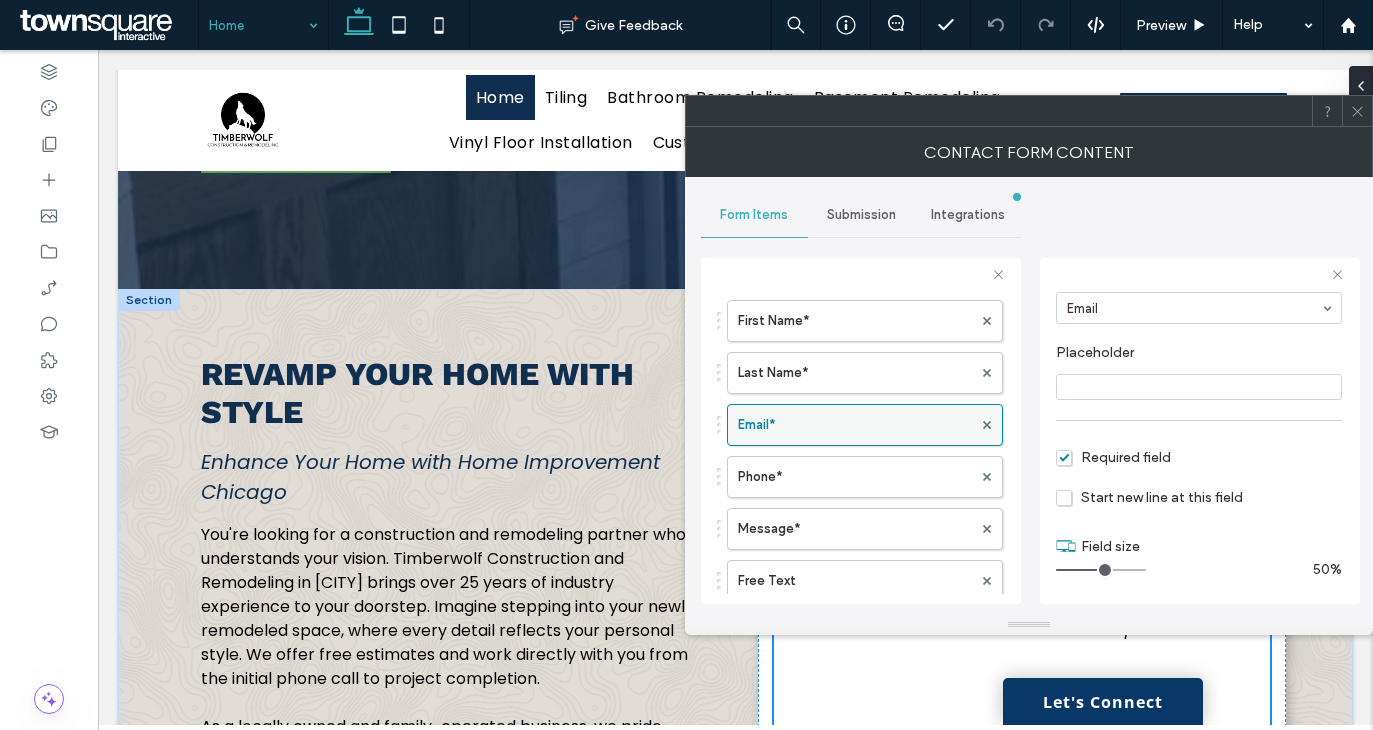 scroll, scrollTop: 100, scrollLeft: 0, axis: vertical 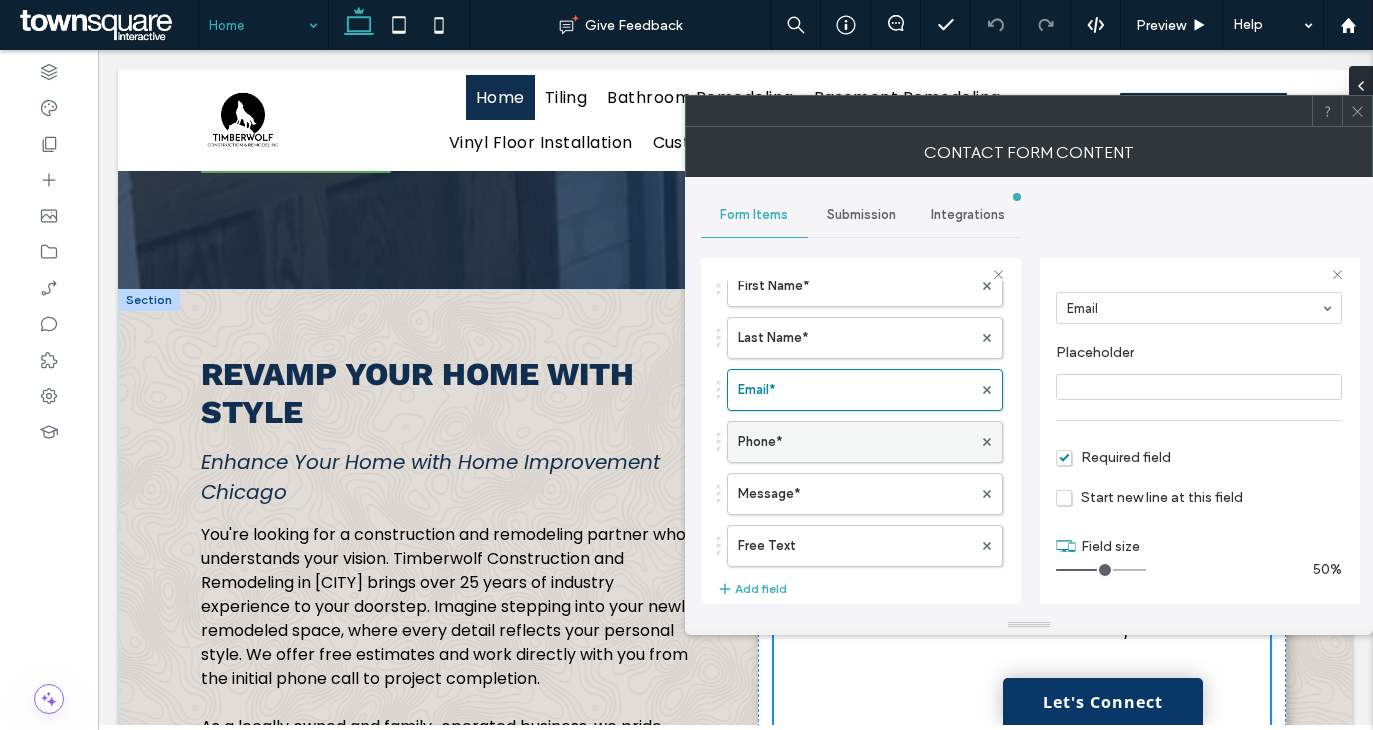 click on "Phone*" at bounding box center (855, 442) 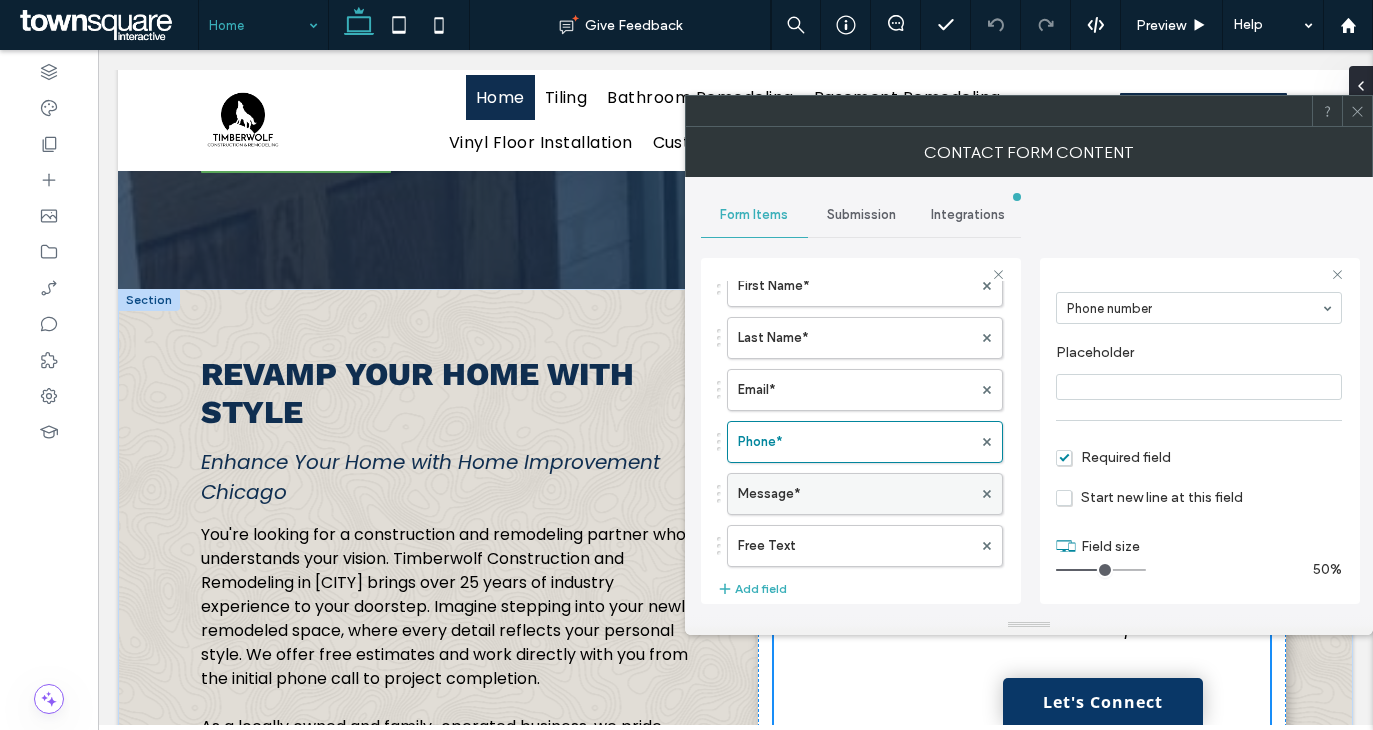 click on "Message*" at bounding box center [855, 494] 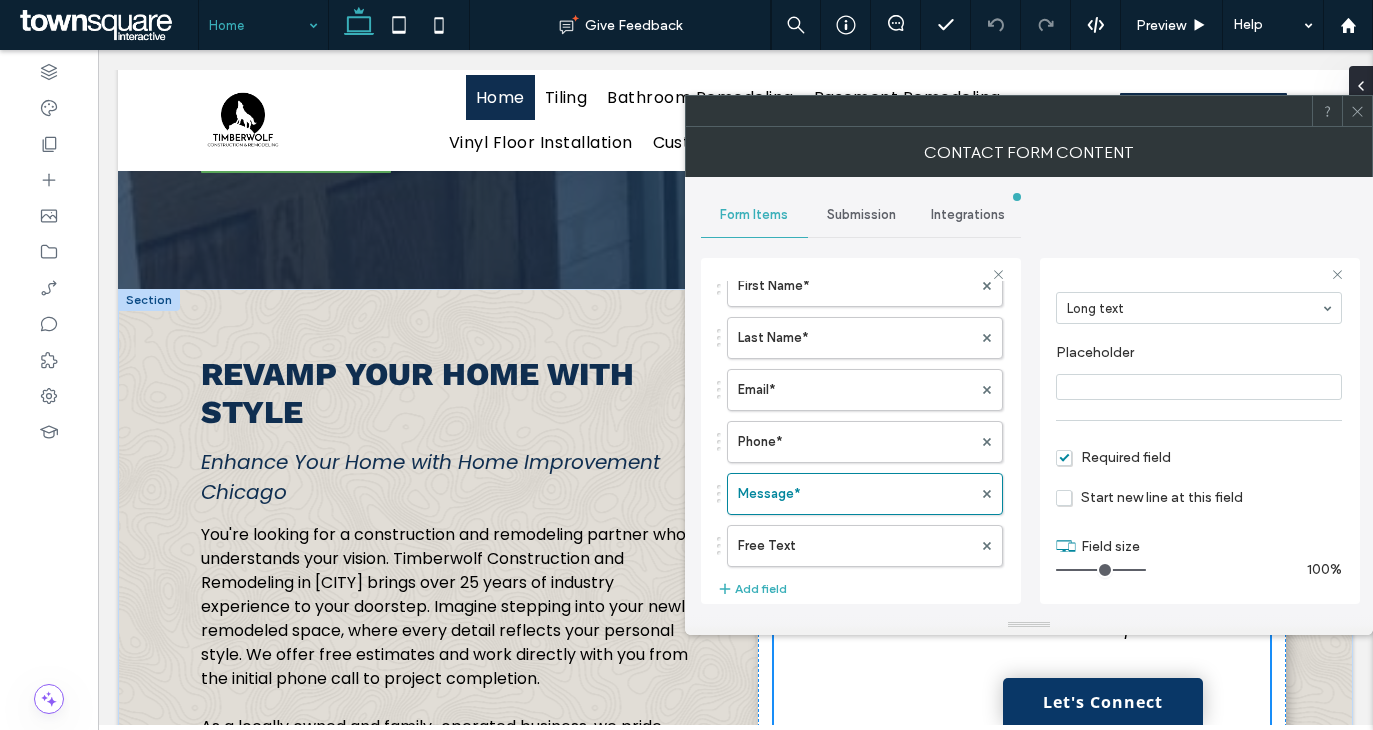 click on "Submission" at bounding box center (861, 215) 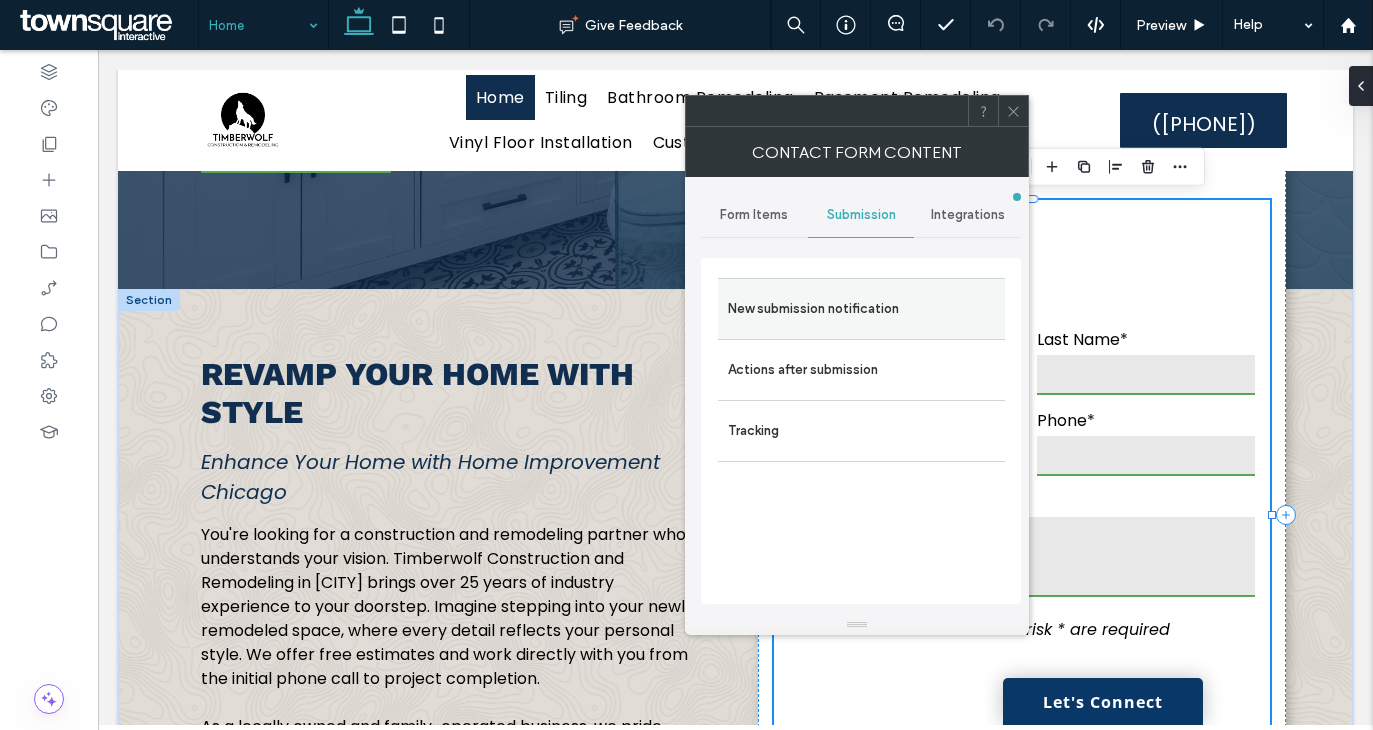 click on "New submission notification" at bounding box center [861, 309] 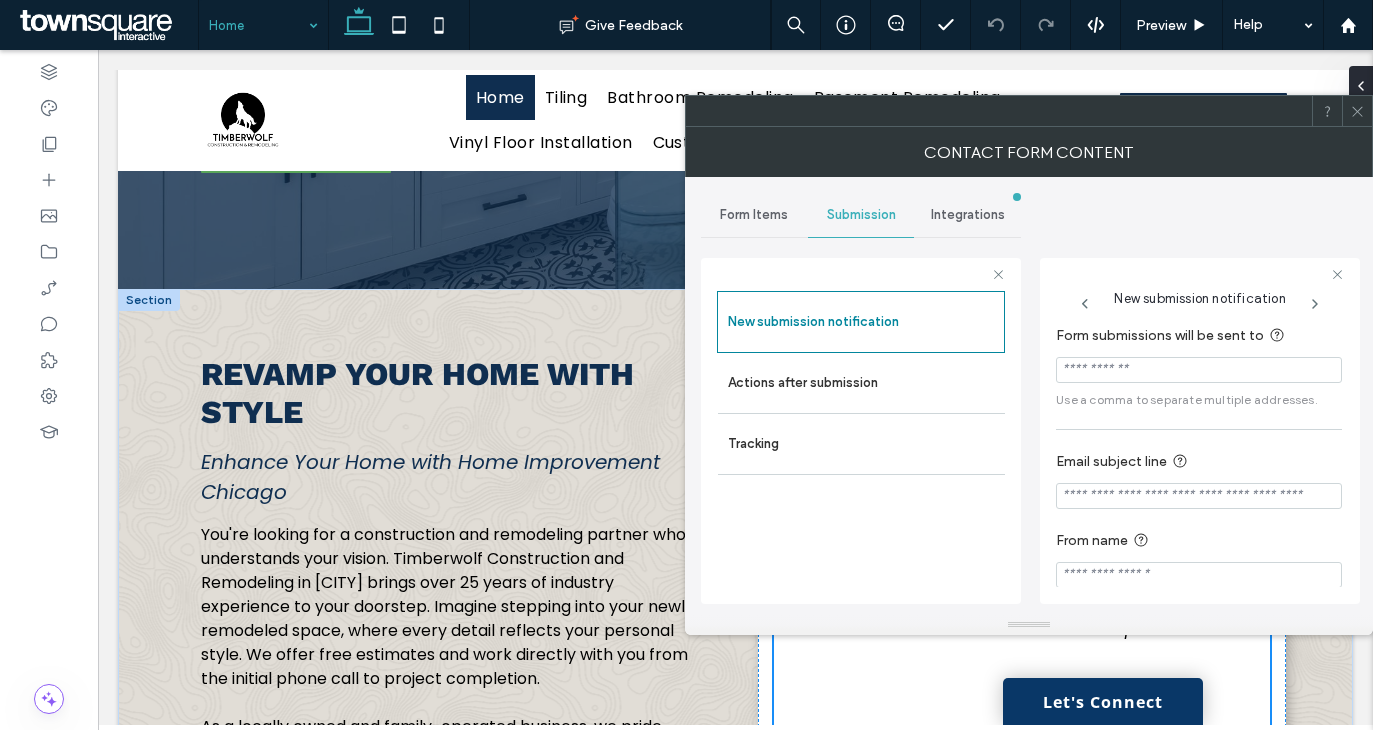 scroll, scrollTop: 0, scrollLeft: 0, axis: both 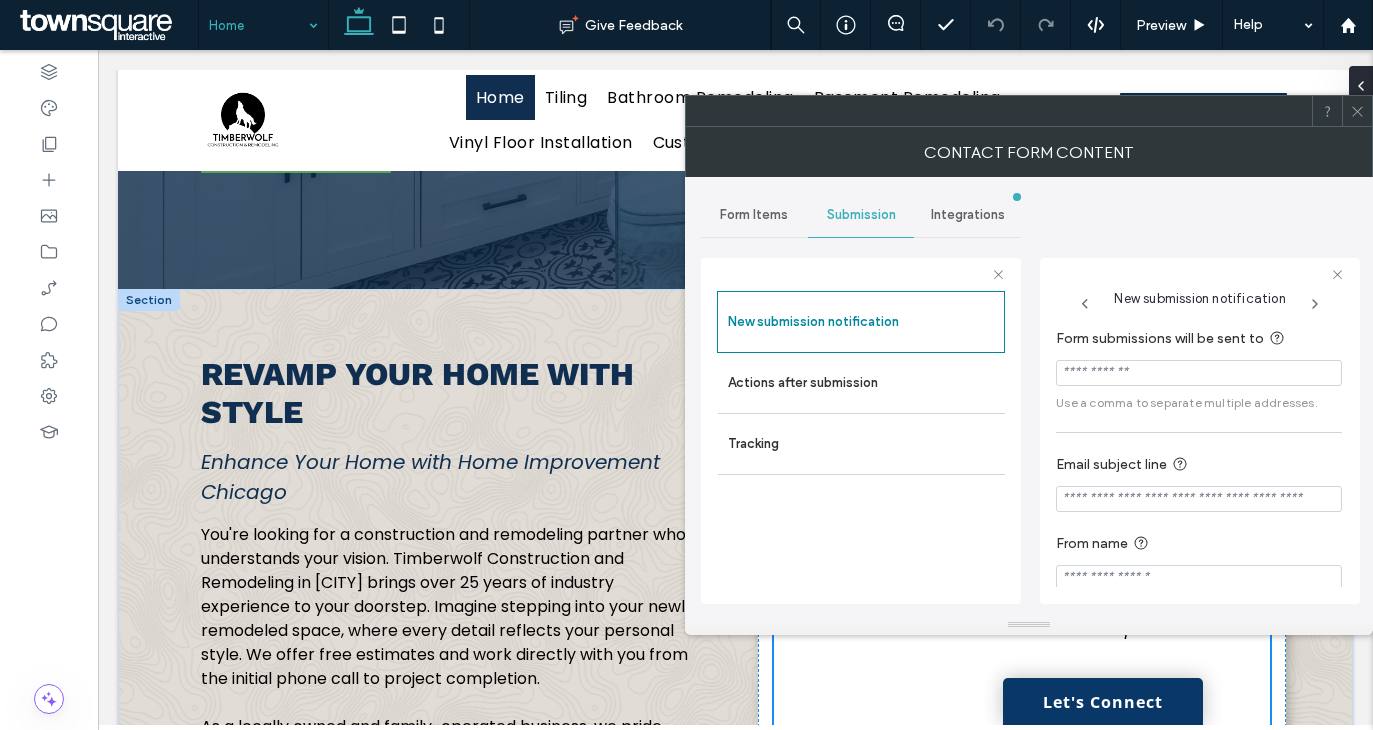 click at bounding box center (1199, 373) 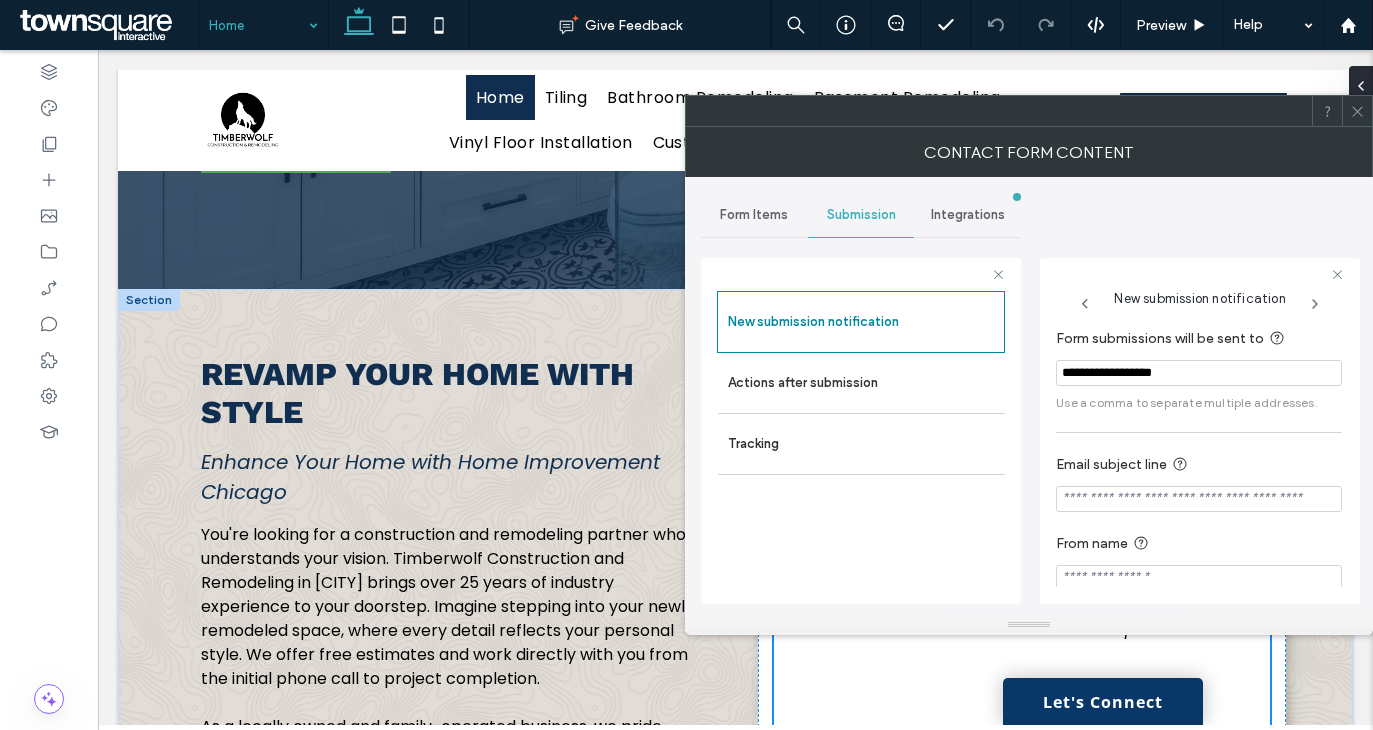 type on "**********" 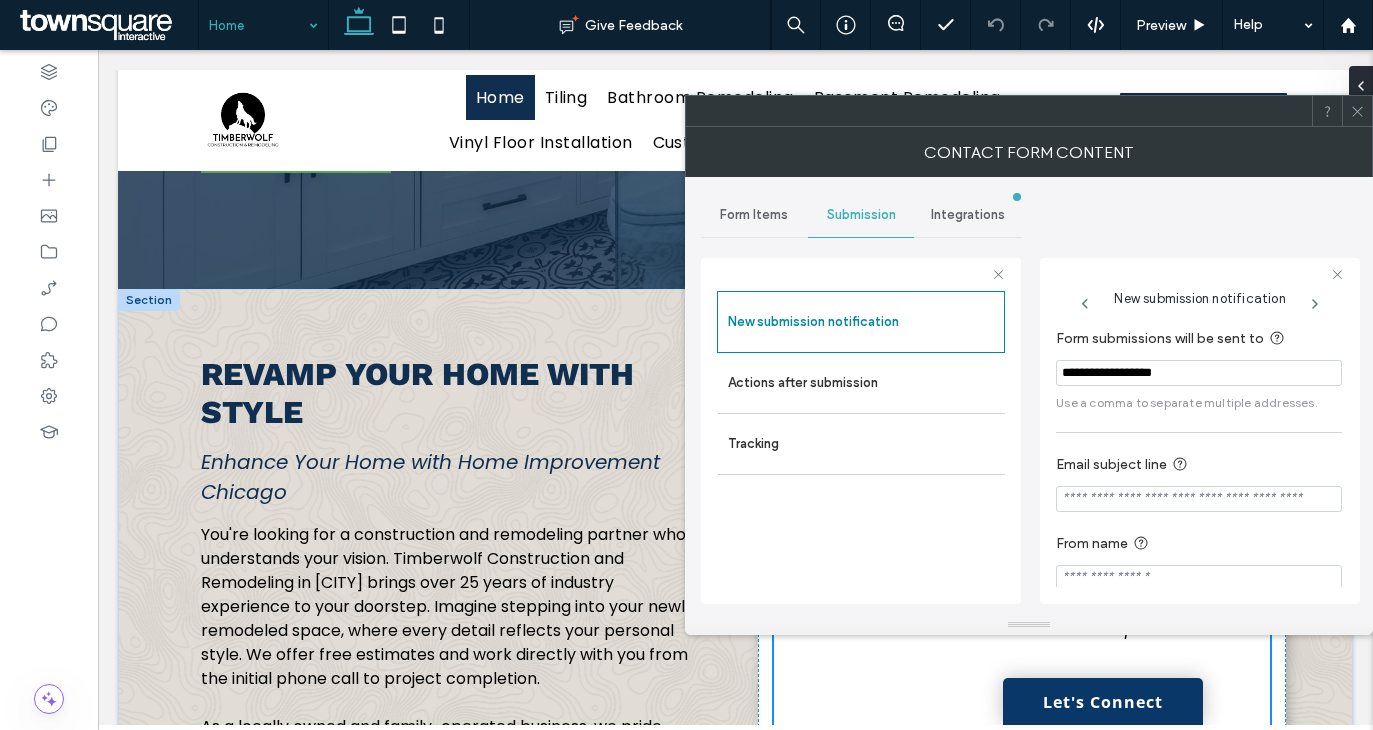 click on "**********" at bounding box center (1200, 431) 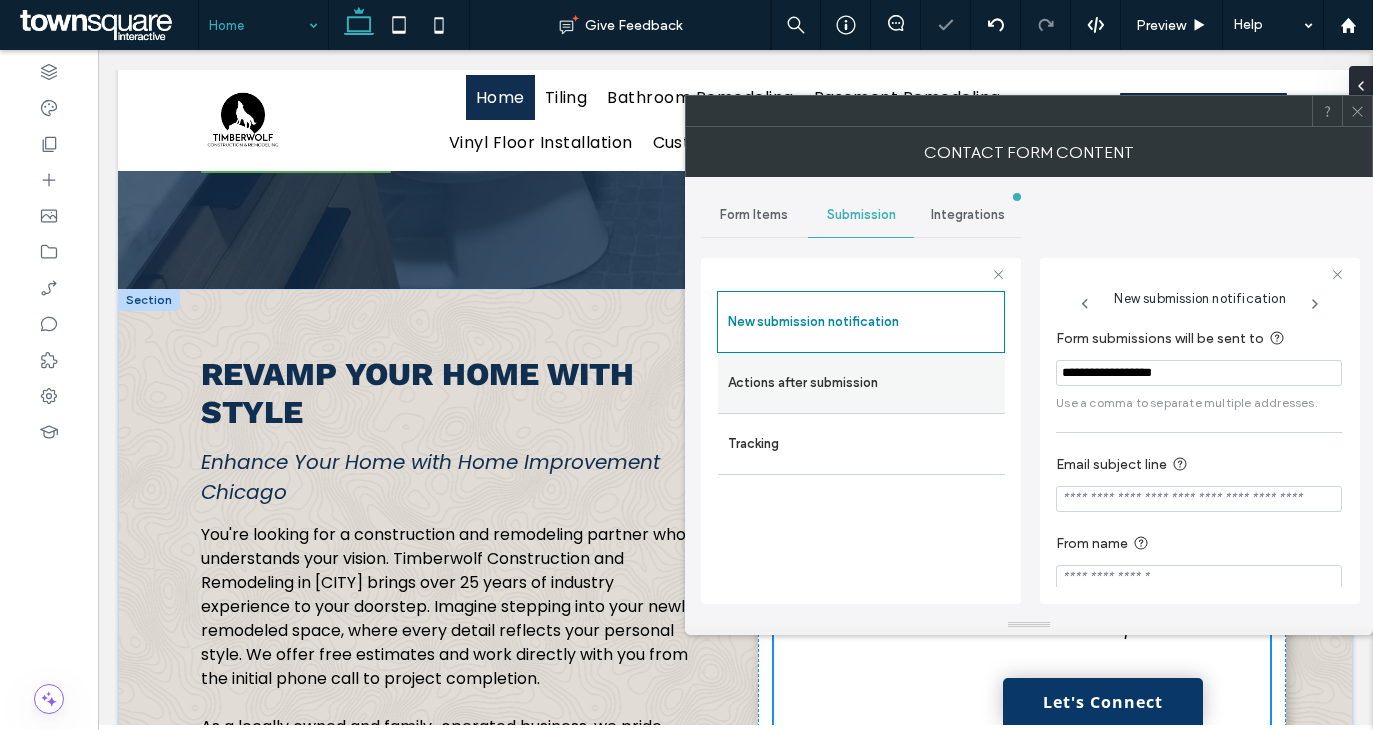 click on "Actions after submission" at bounding box center (861, 383) 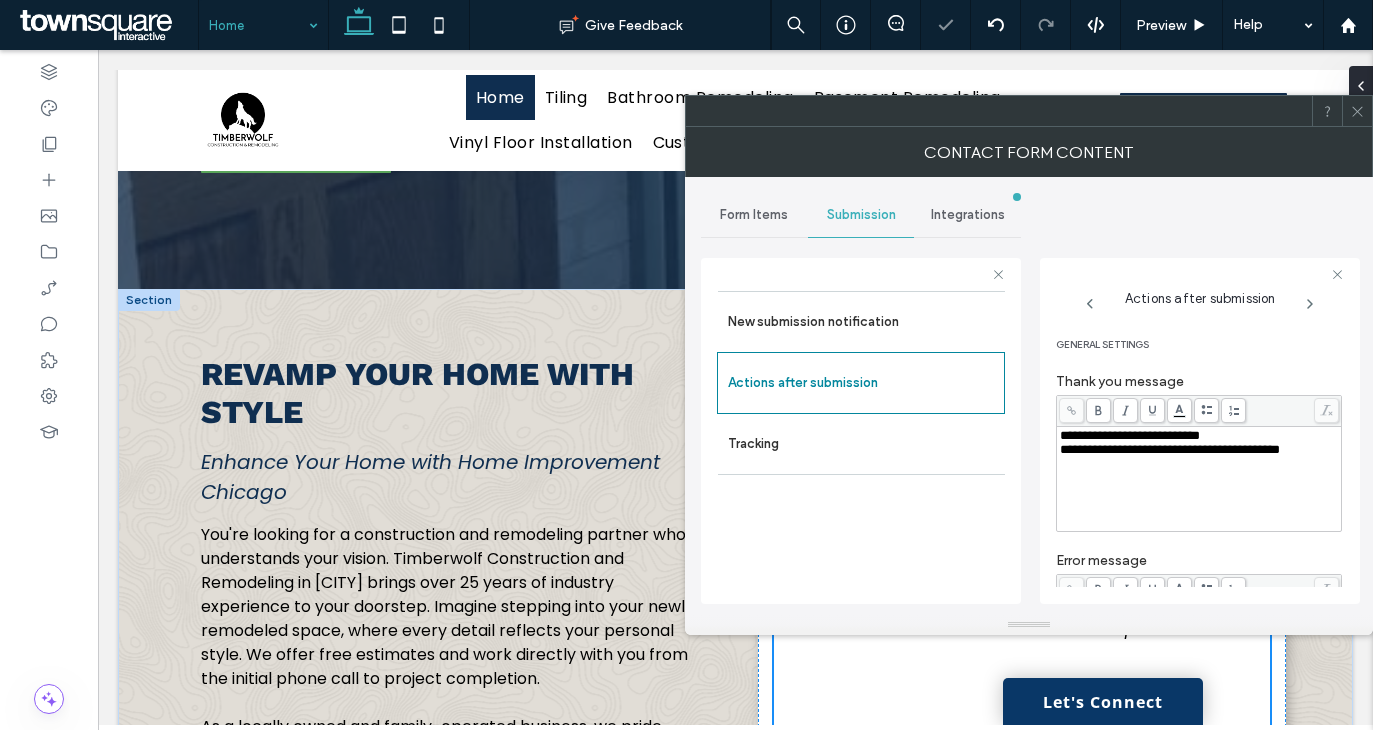 scroll, scrollTop: 346, scrollLeft: 0, axis: vertical 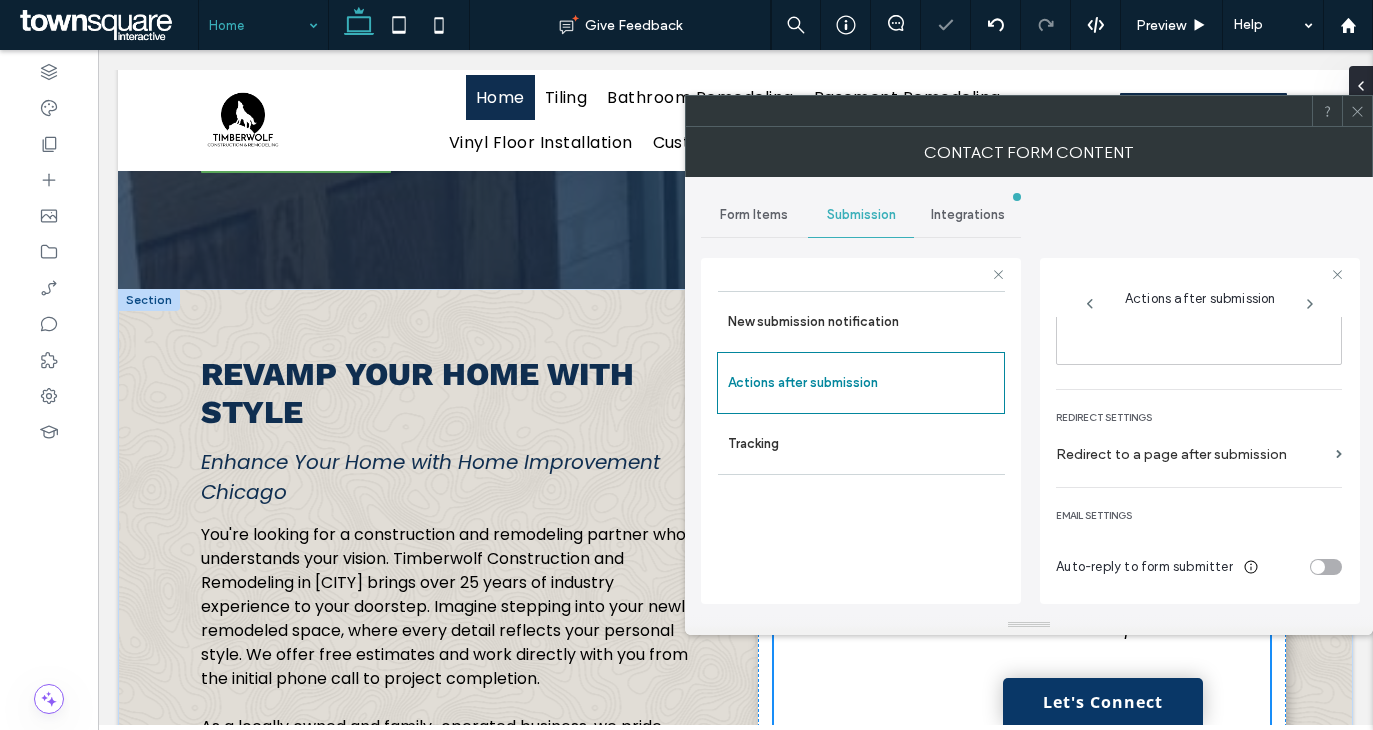 click 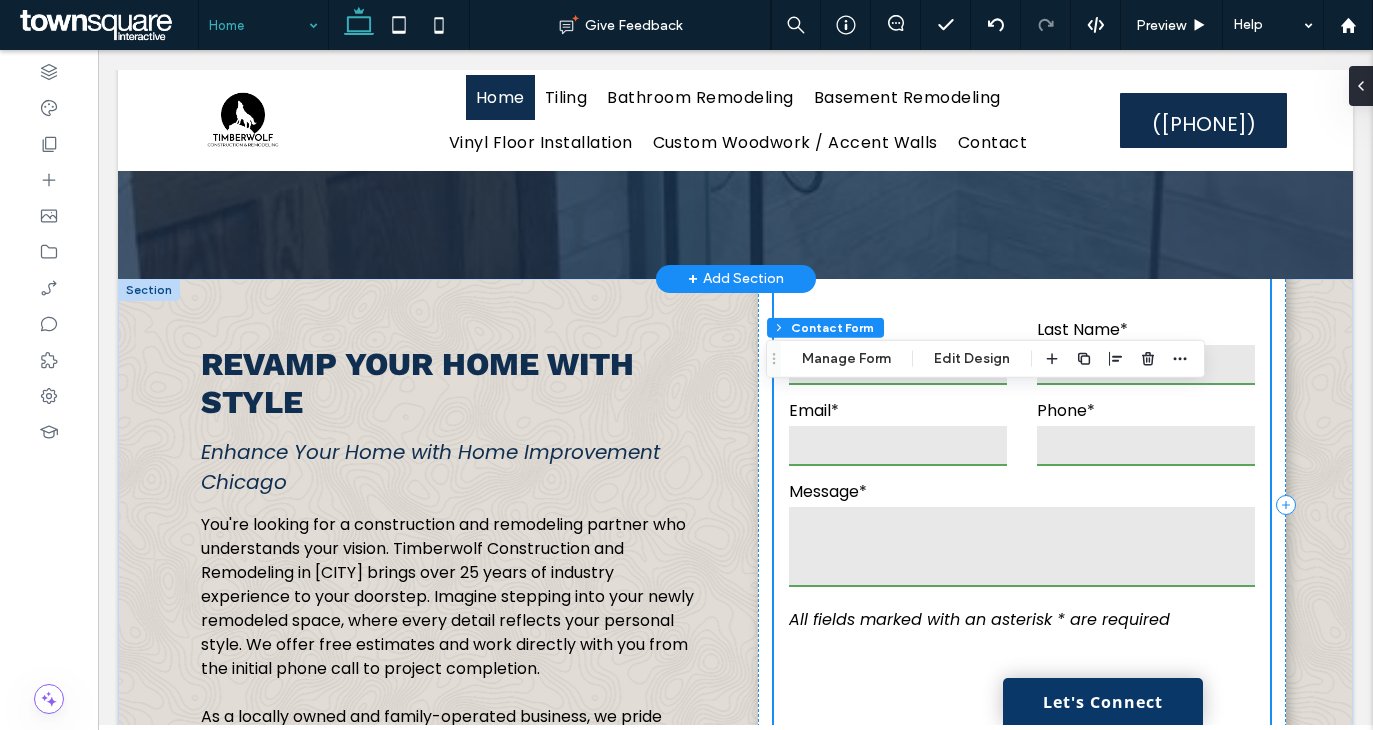 scroll, scrollTop: 170, scrollLeft: 0, axis: vertical 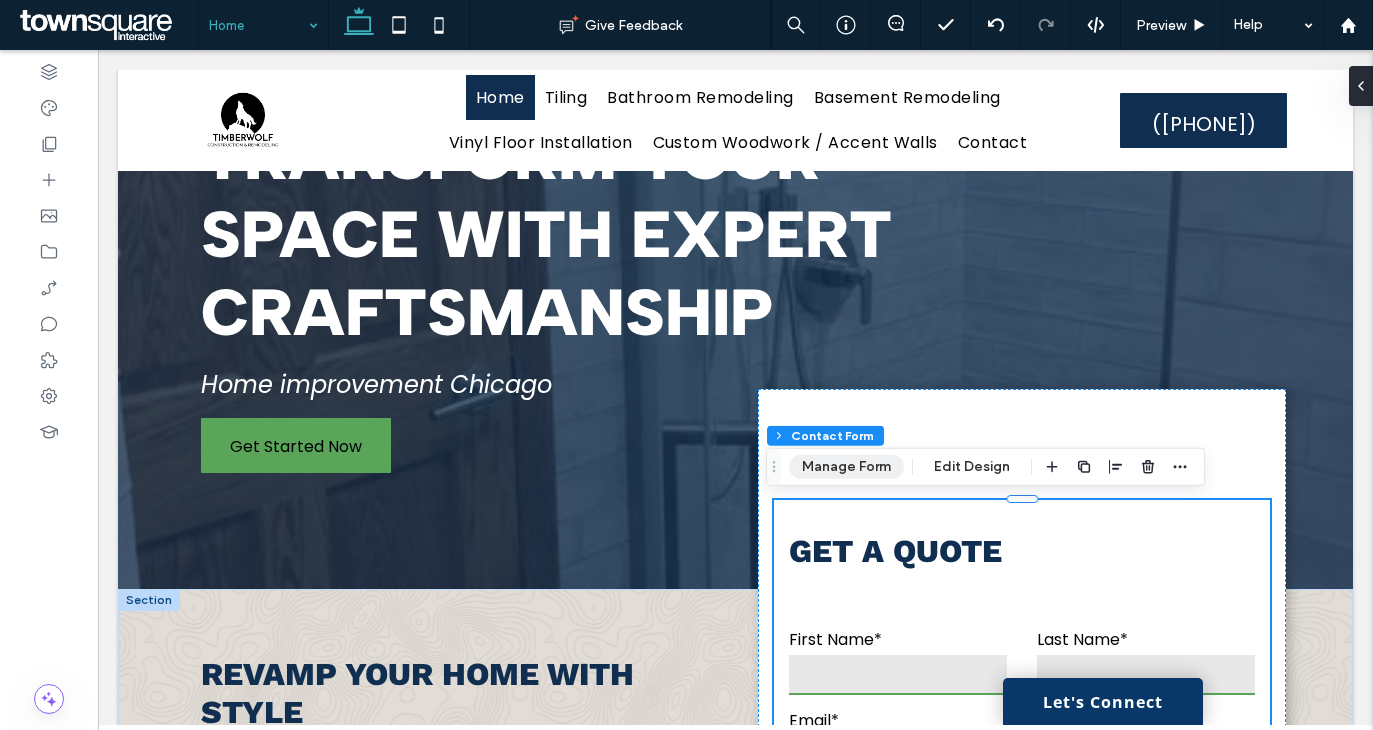 click on "Manage Form" at bounding box center [846, 467] 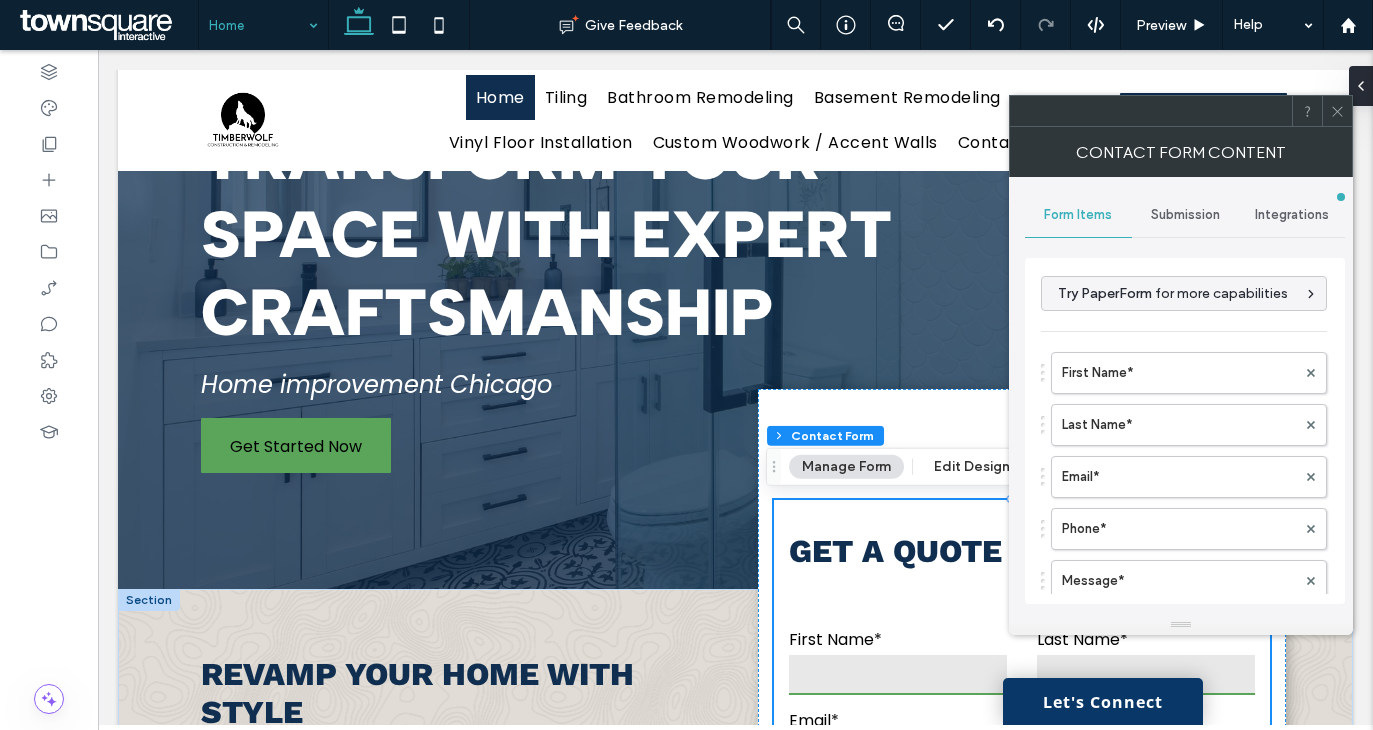 click on "Submission" at bounding box center [1185, 215] 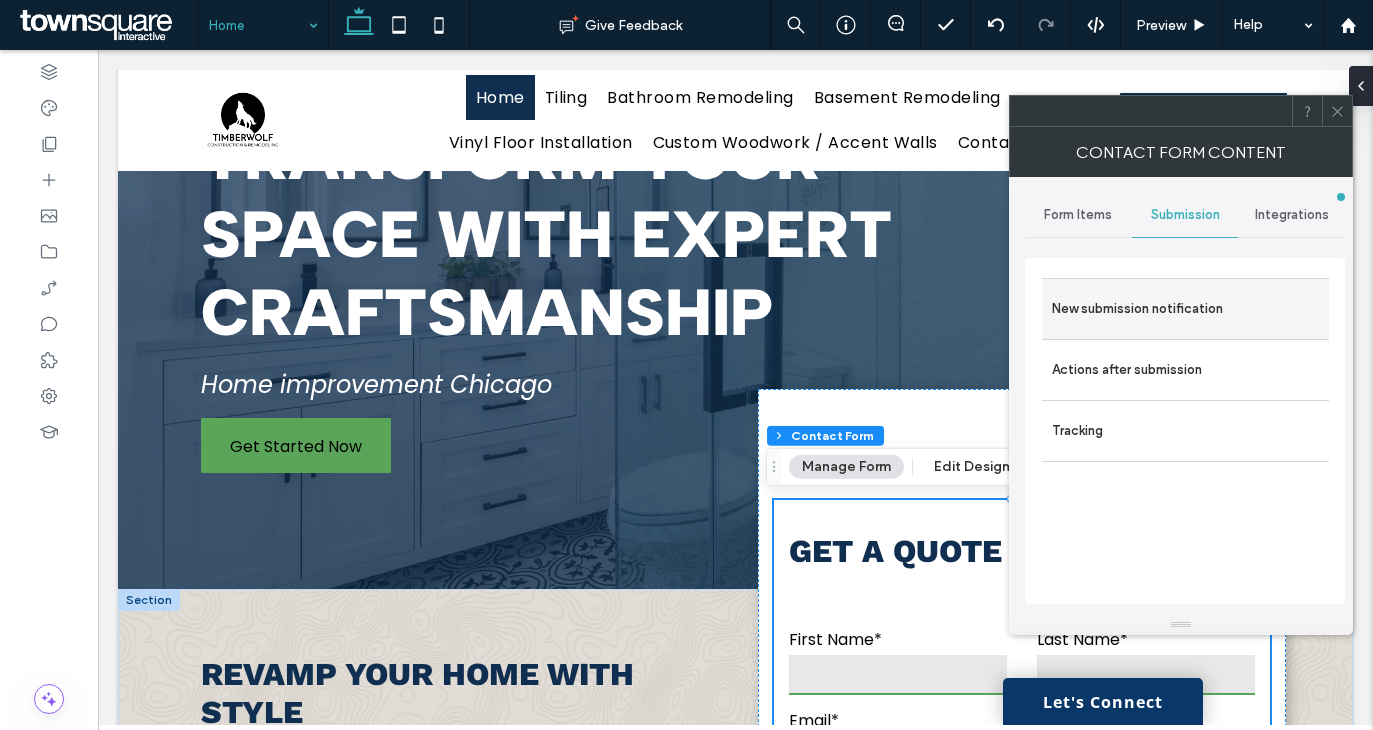 click on "New submission notification" at bounding box center (1185, 309) 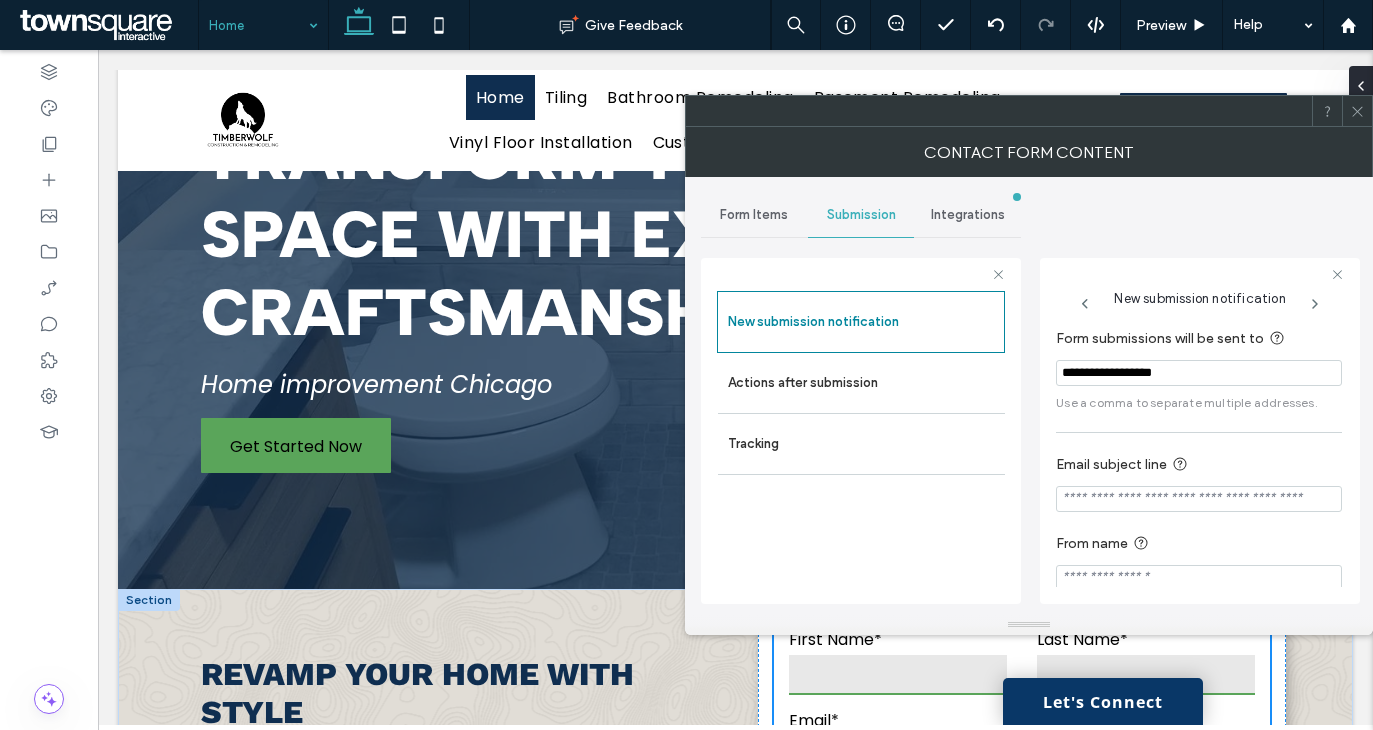 click 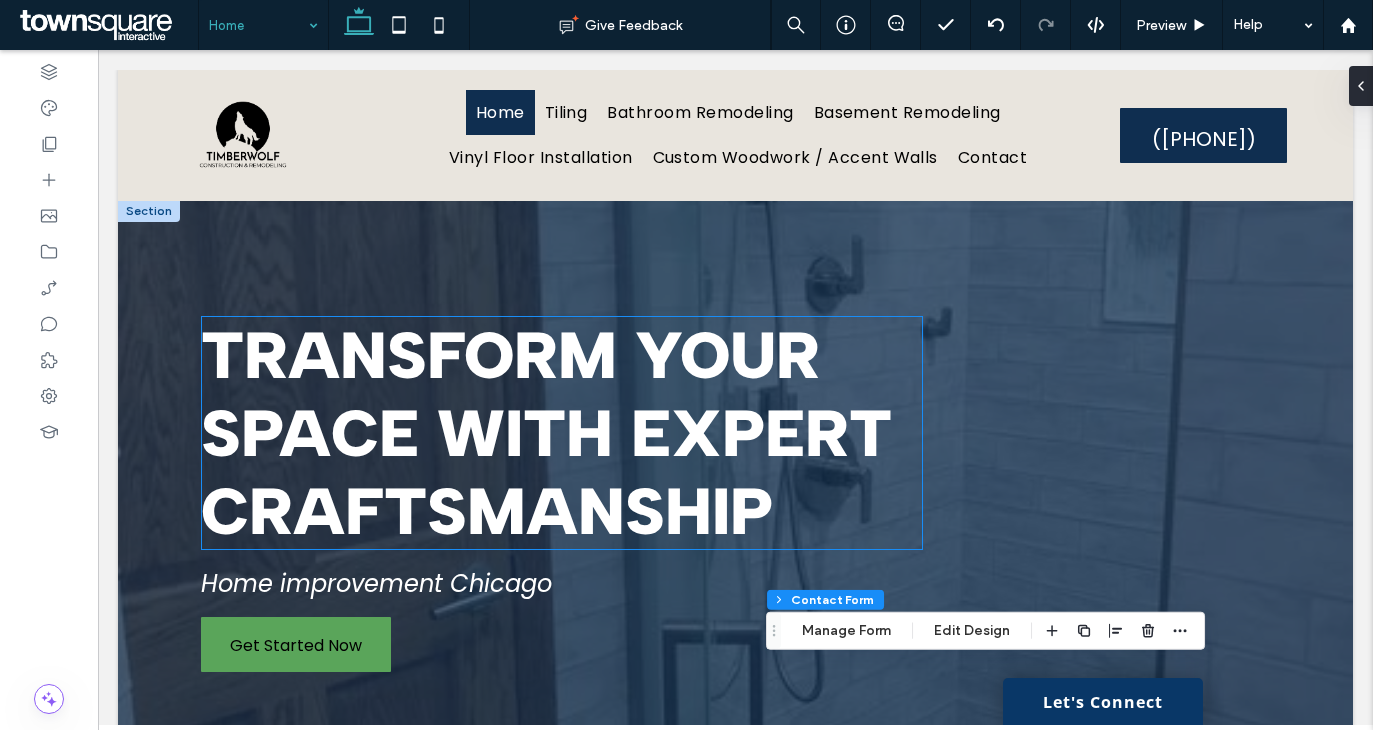 scroll, scrollTop: 0, scrollLeft: 0, axis: both 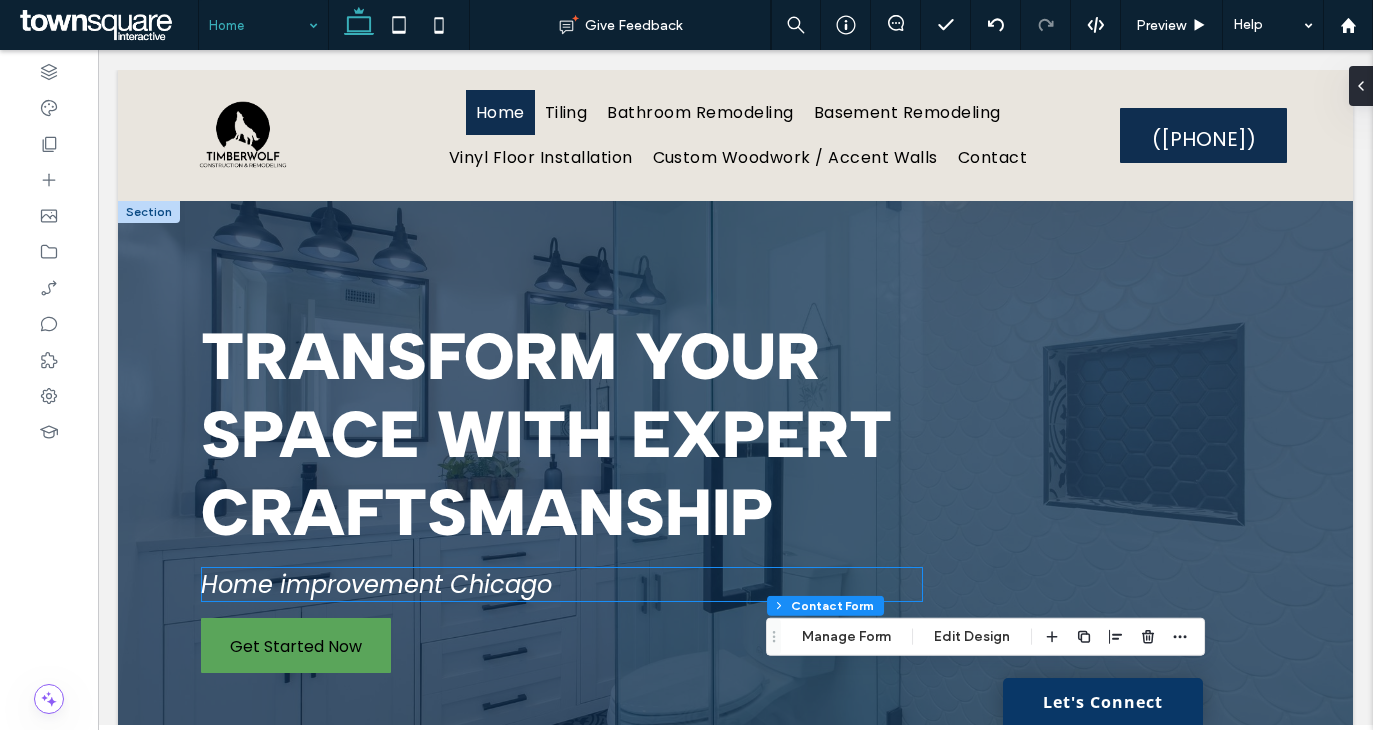 click on "Home improvement Chicago" at bounding box center [562, 584] 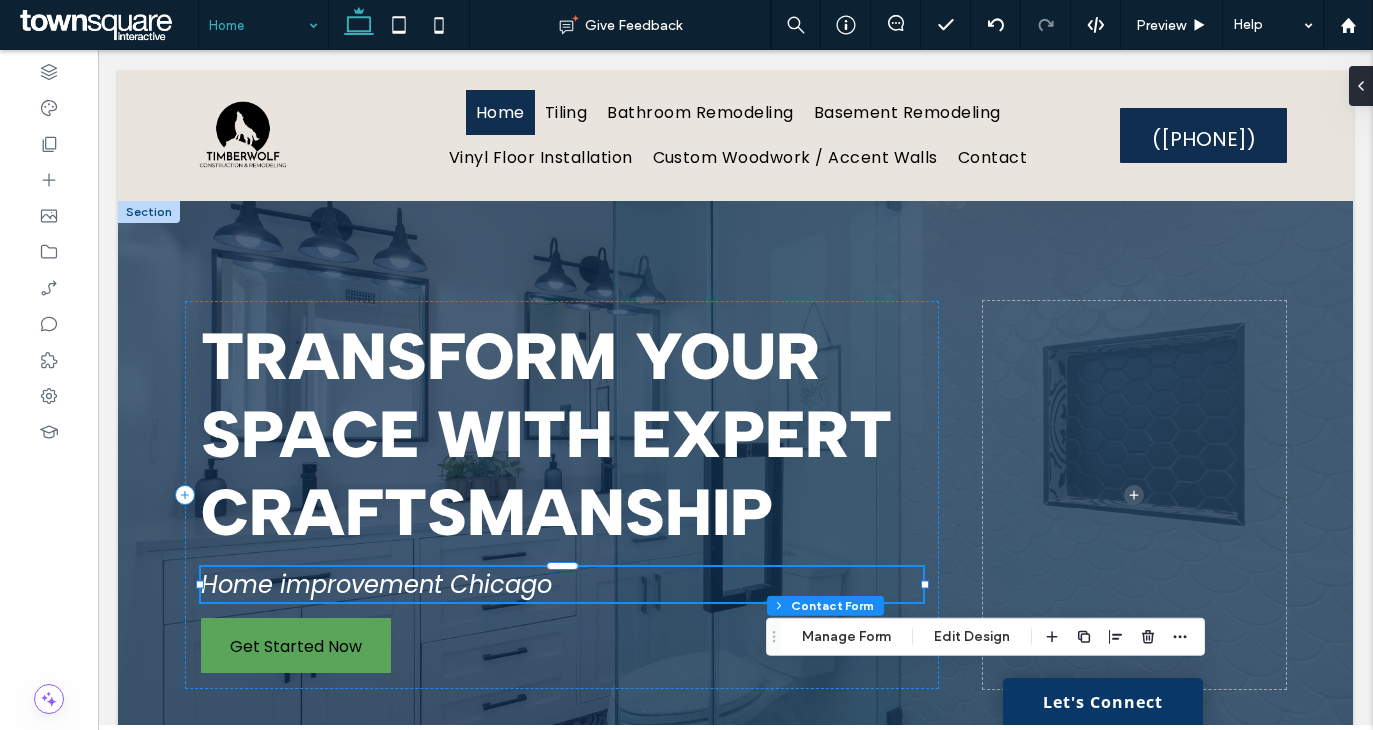 click on "Home improvement Chicago" at bounding box center [562, 584] 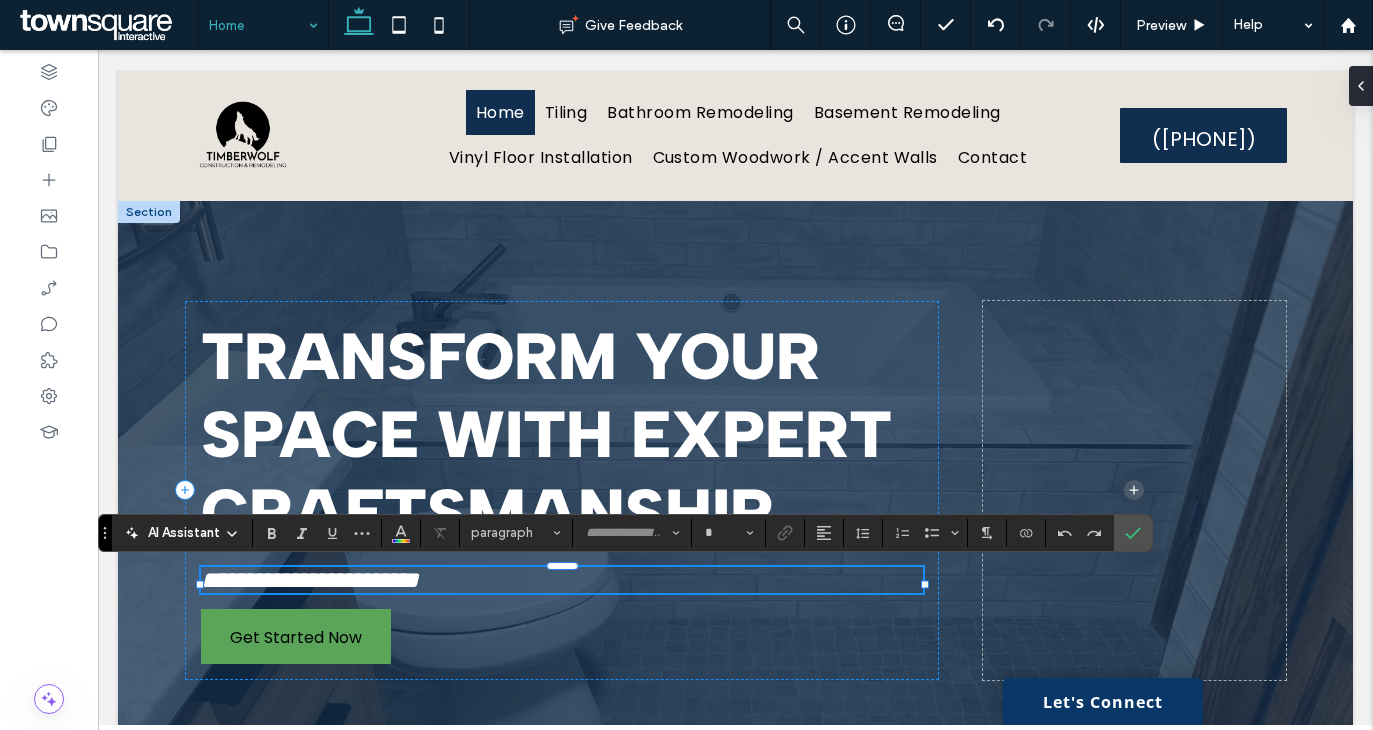 type on "*******" 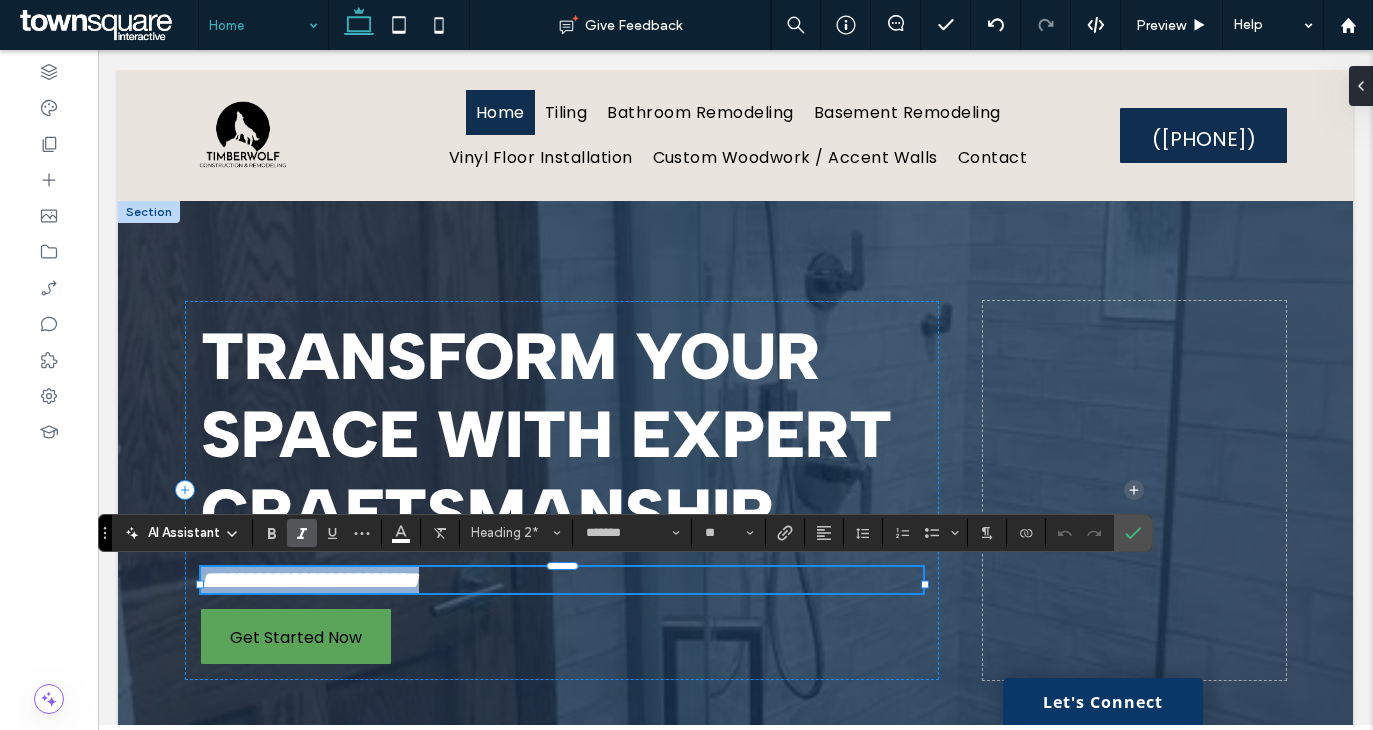 type 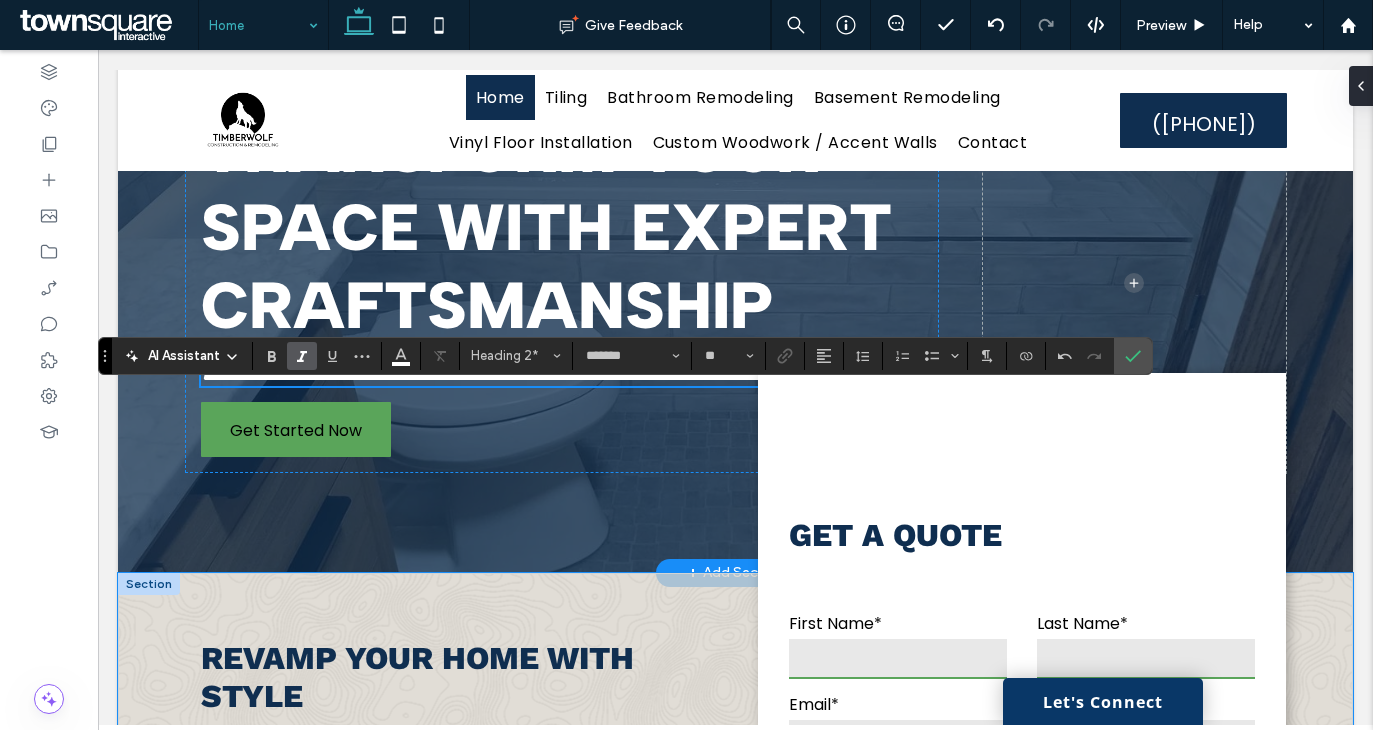 scroll, scrollTop: 178, scrollLeft: 0, axis: vertical 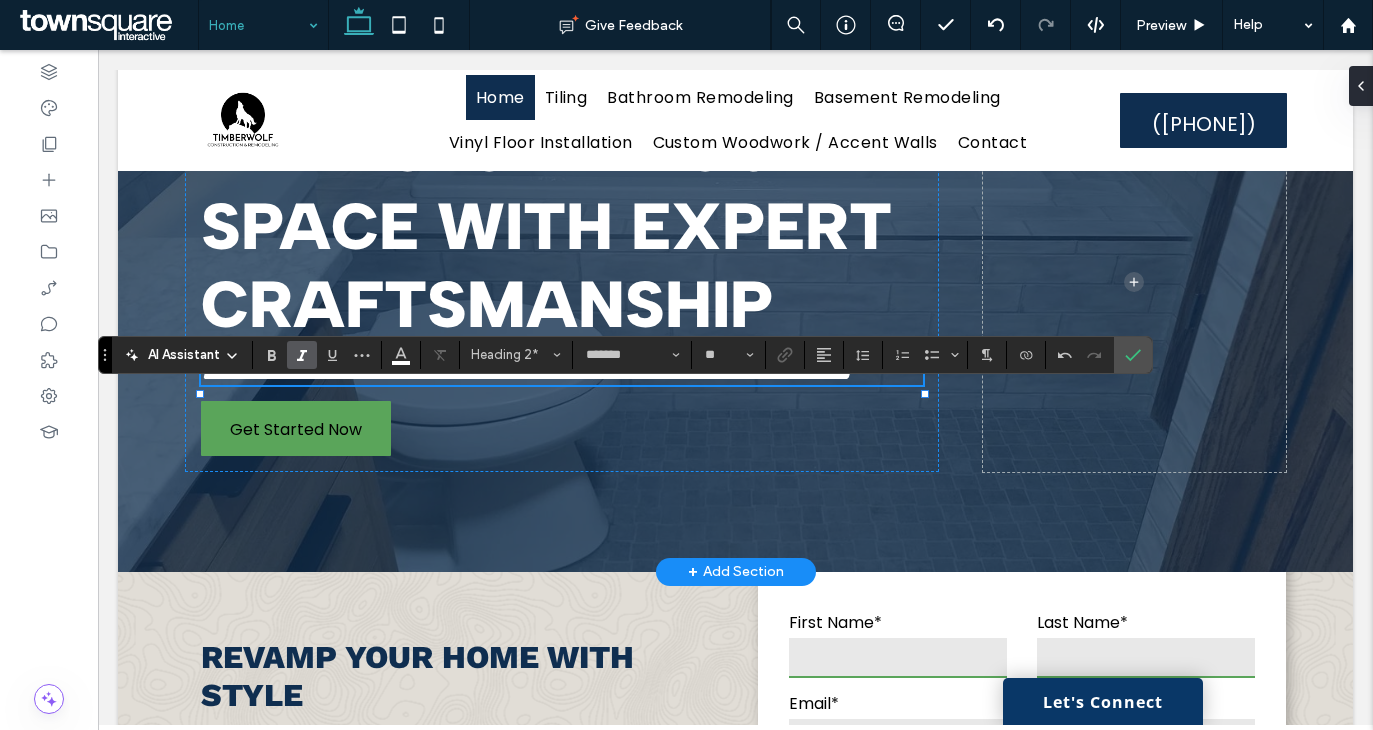 click on "**********" at bounding box center [736, 282] 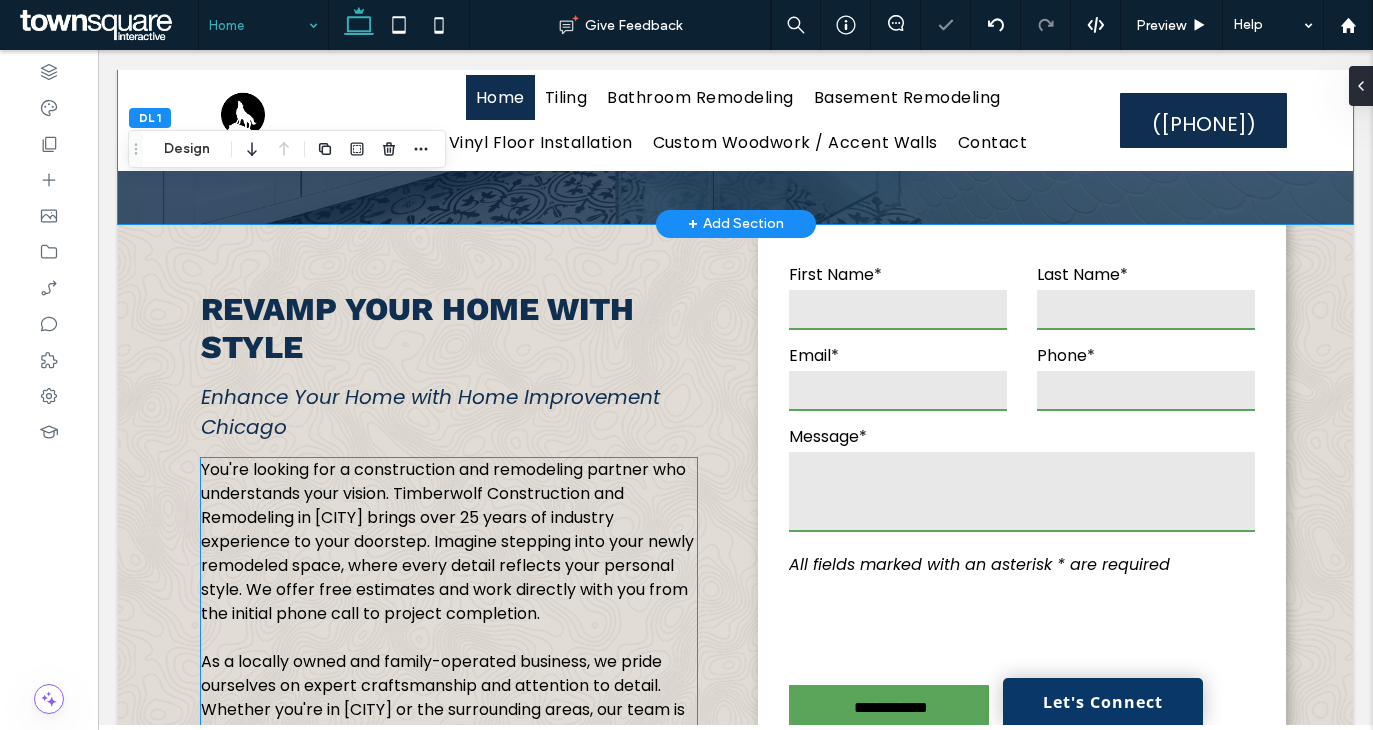 scroll, scrollTop: 571, scrollLeft: 0, axis: vertical 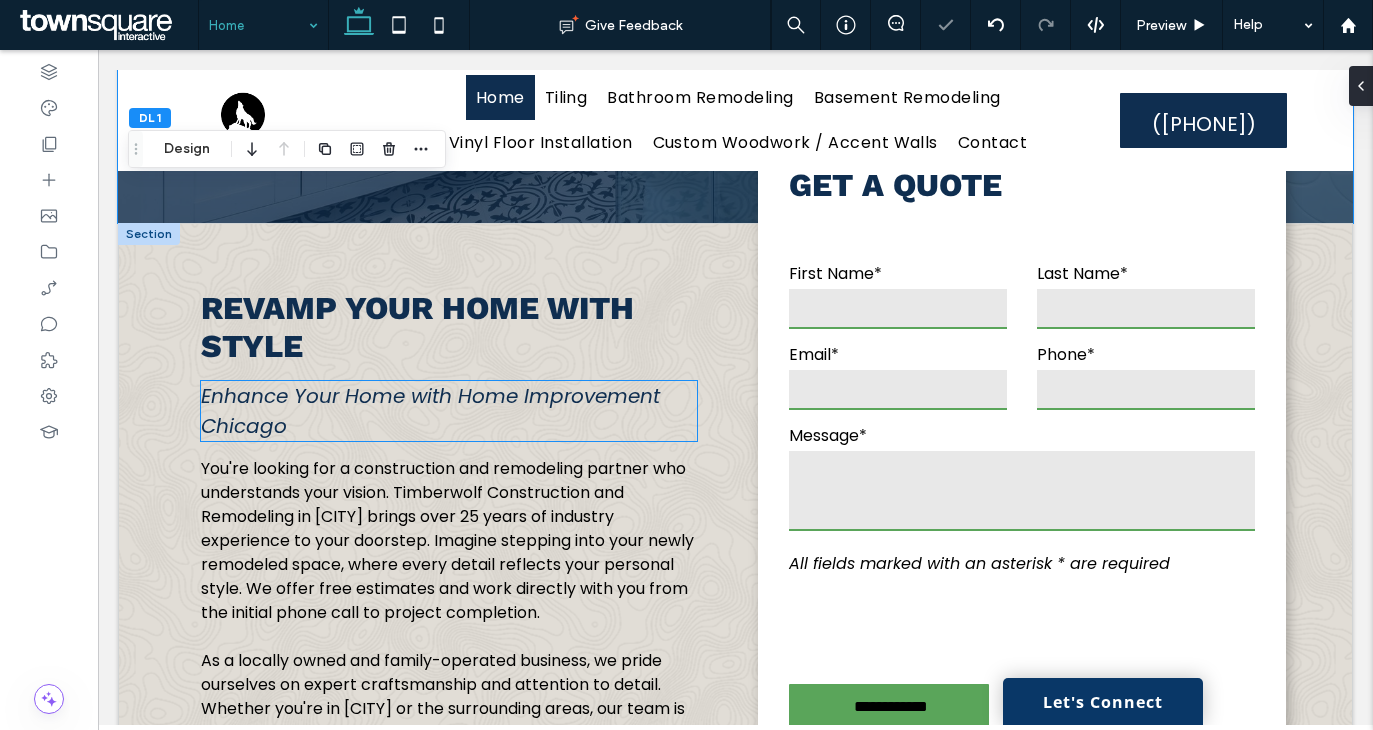 click on "Enhance Your Home with Home Improvement Chicago" at bounding box center (430, 411) 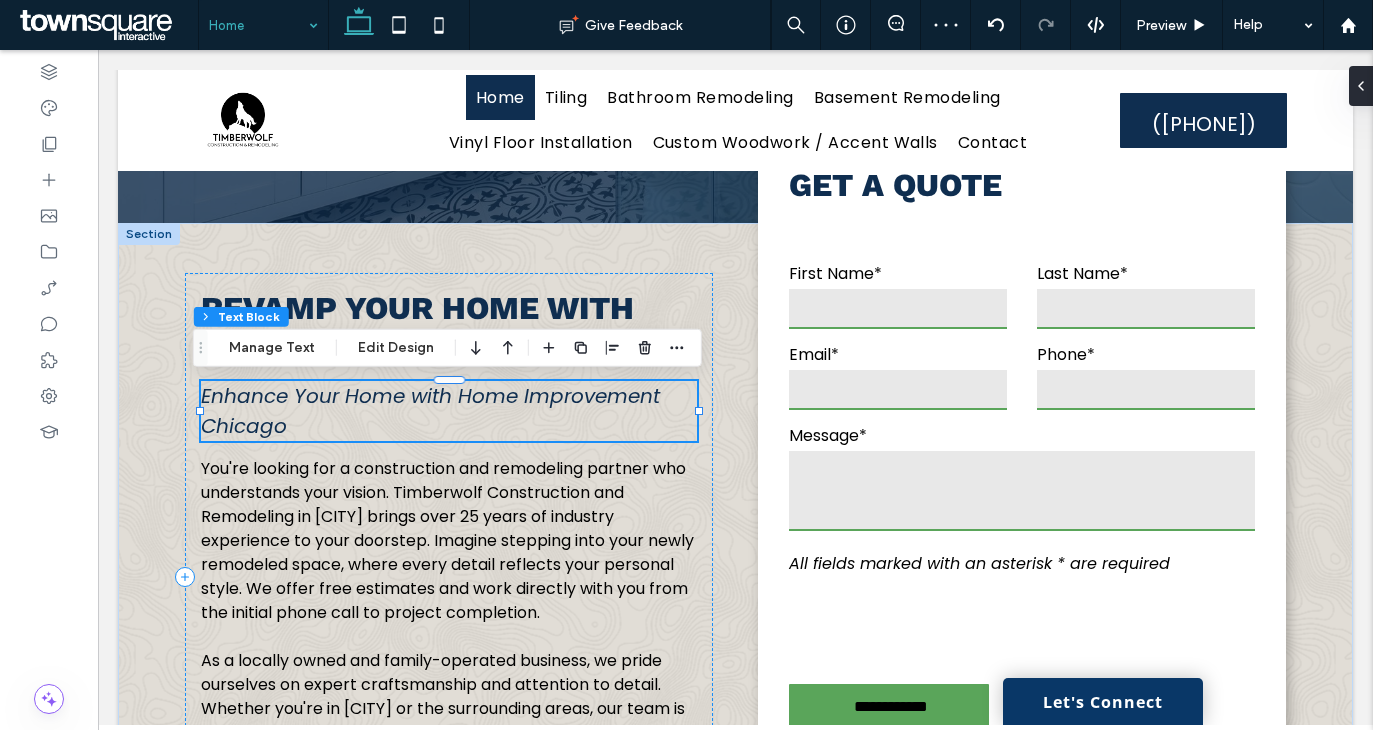 click on "Enhance Your Home with Home Improvement Chicago" at bounding box center [430, 411] 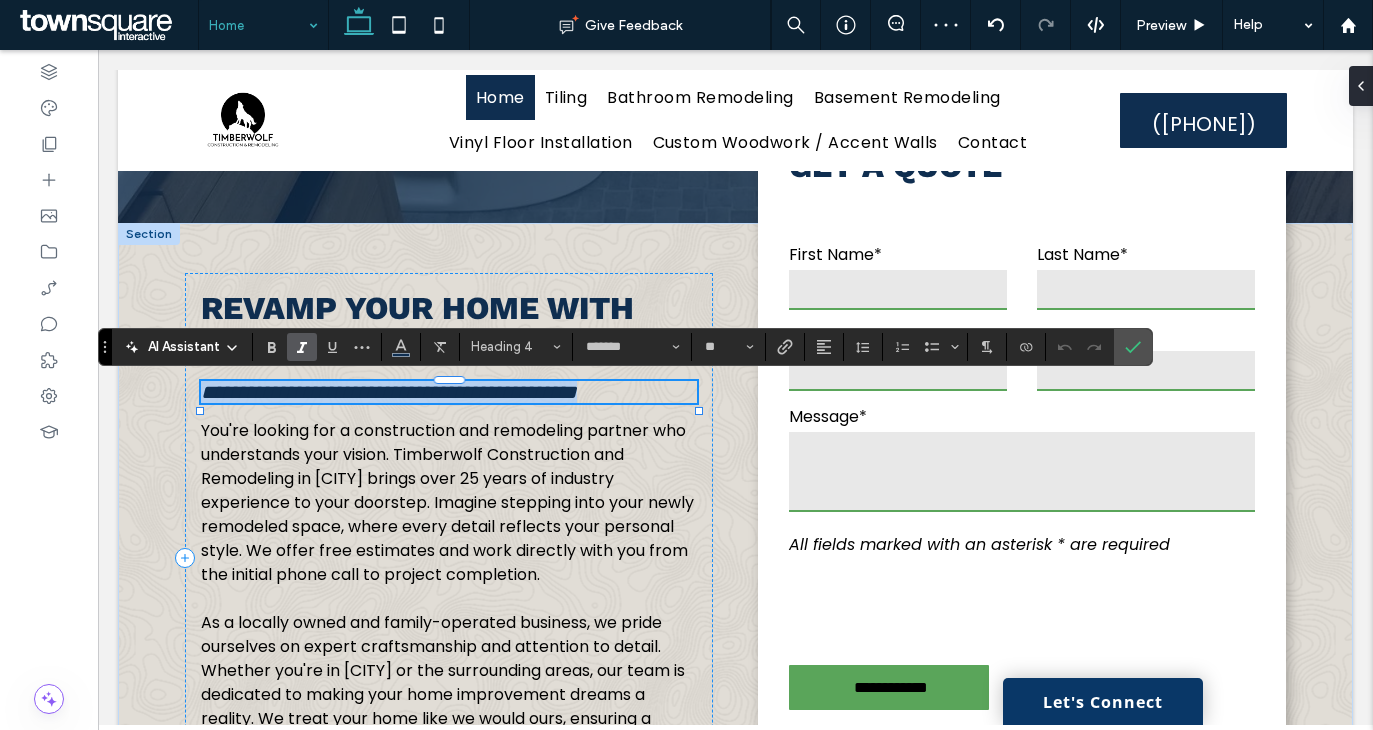 type 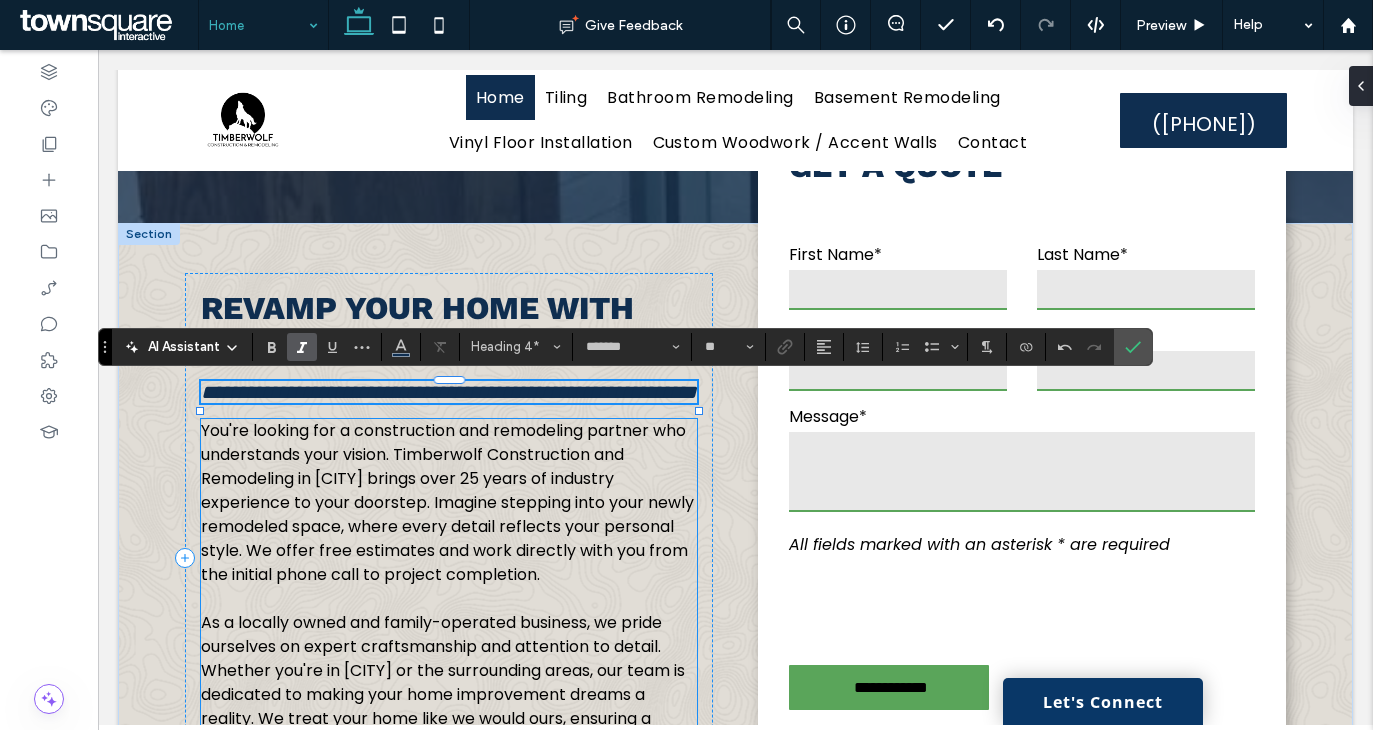 click on "You're looking for a construction and remodeling partner who understands your vision. Timberwolf Construction and Remodeling in [CITY] brings over 25 years of industry experience to your doorstep. Imagine stepping into your newly remodeled space, where every detail reflects your personal style. We offer free estimates and work directly with you from the initial phone call to project completion." at bounding box center [447, 502] 